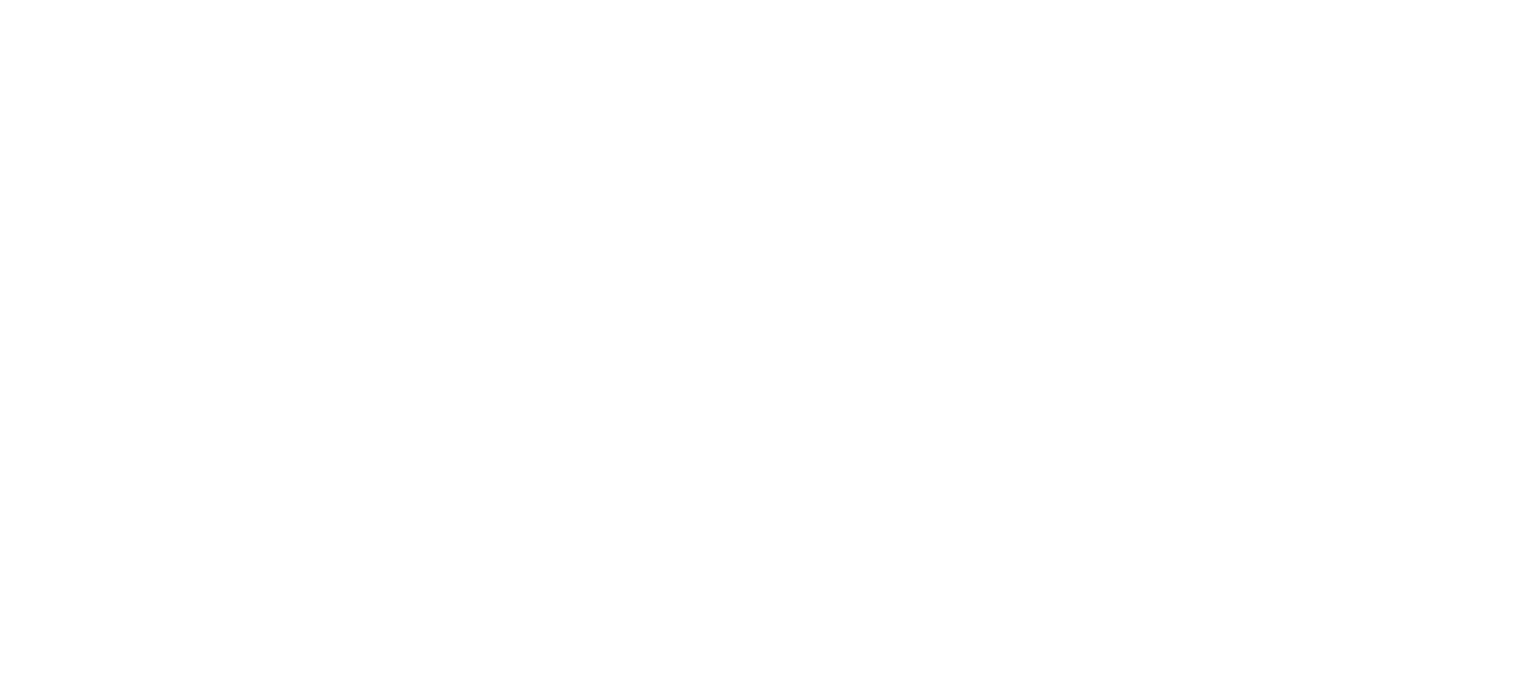 scroll, scrollTop: 0, scrollLeft: 0, axis: both 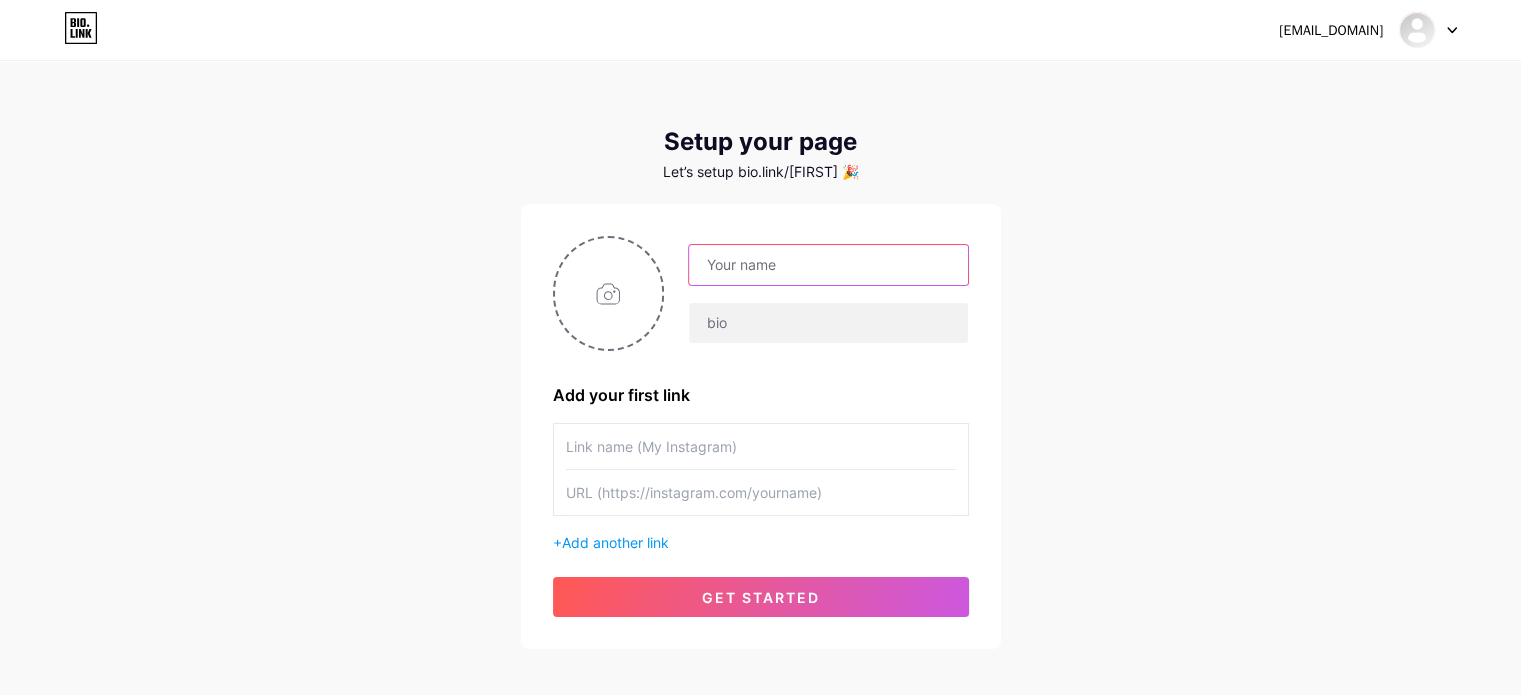 click at bounding box center [828, 265] 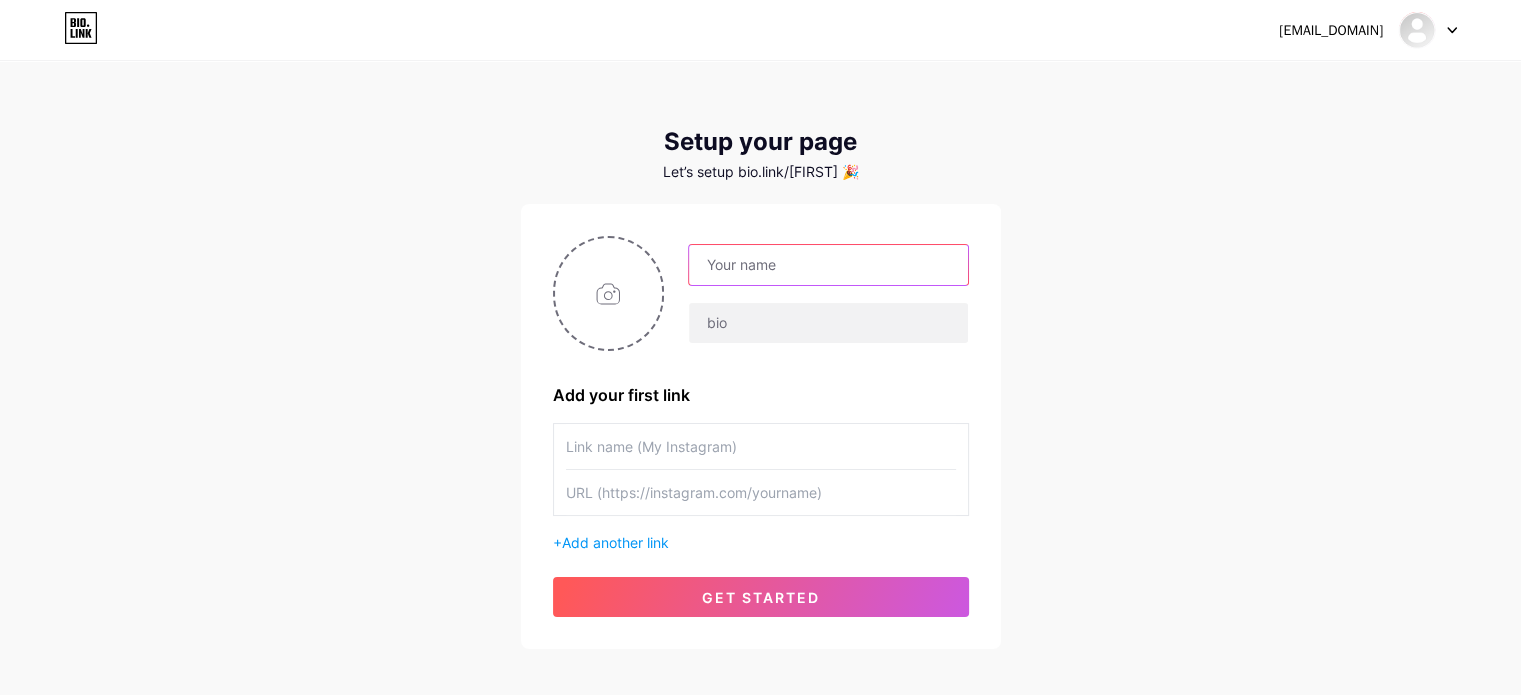 click at bounding box center [828, 265] 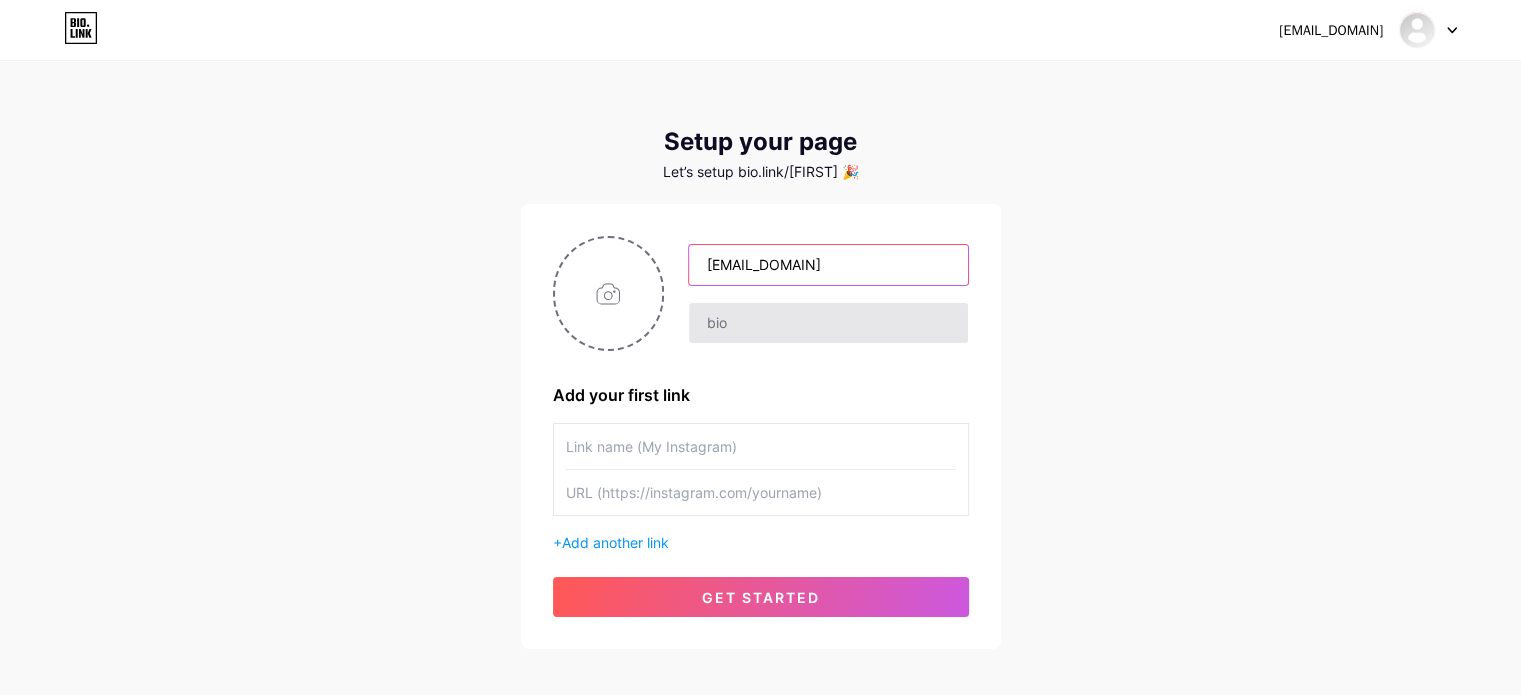 type on "[EMAIL_DOMAIN]" 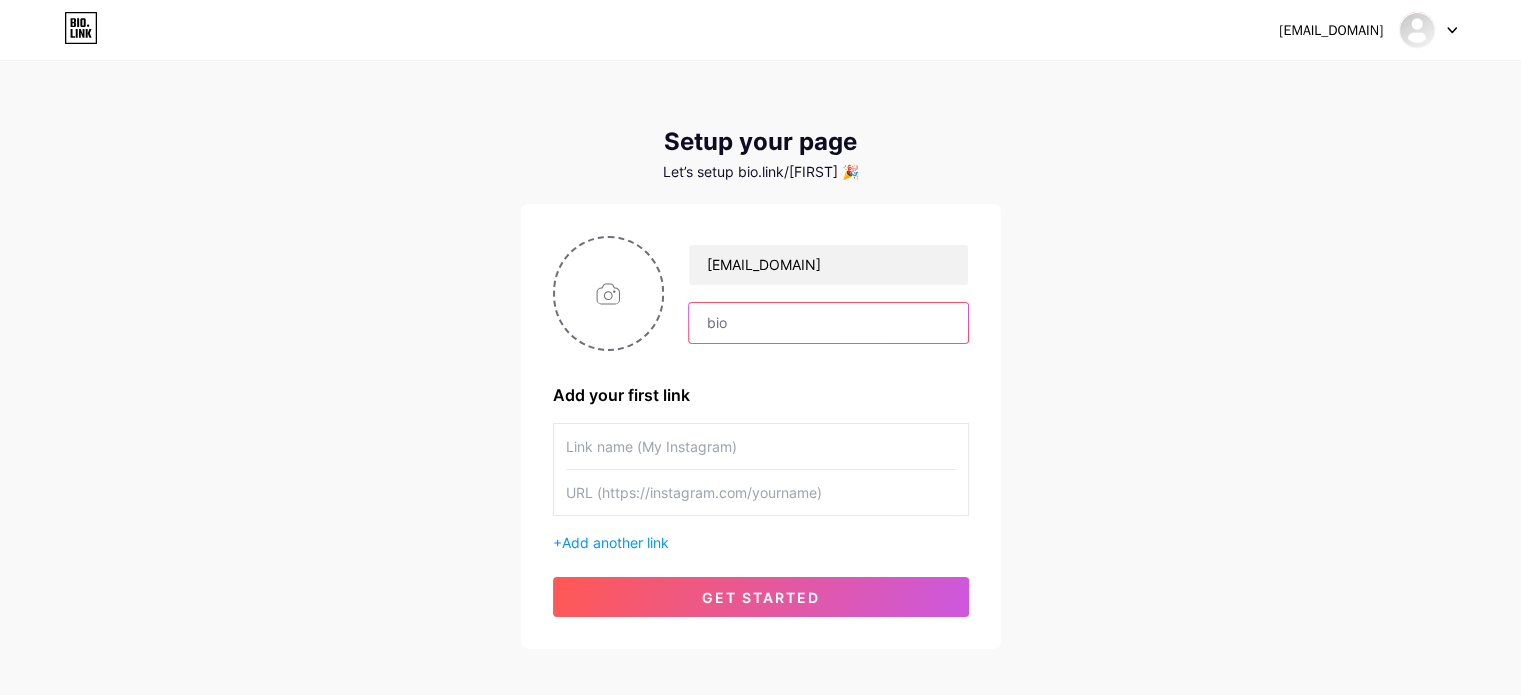 click at bounding box center [828, 323] 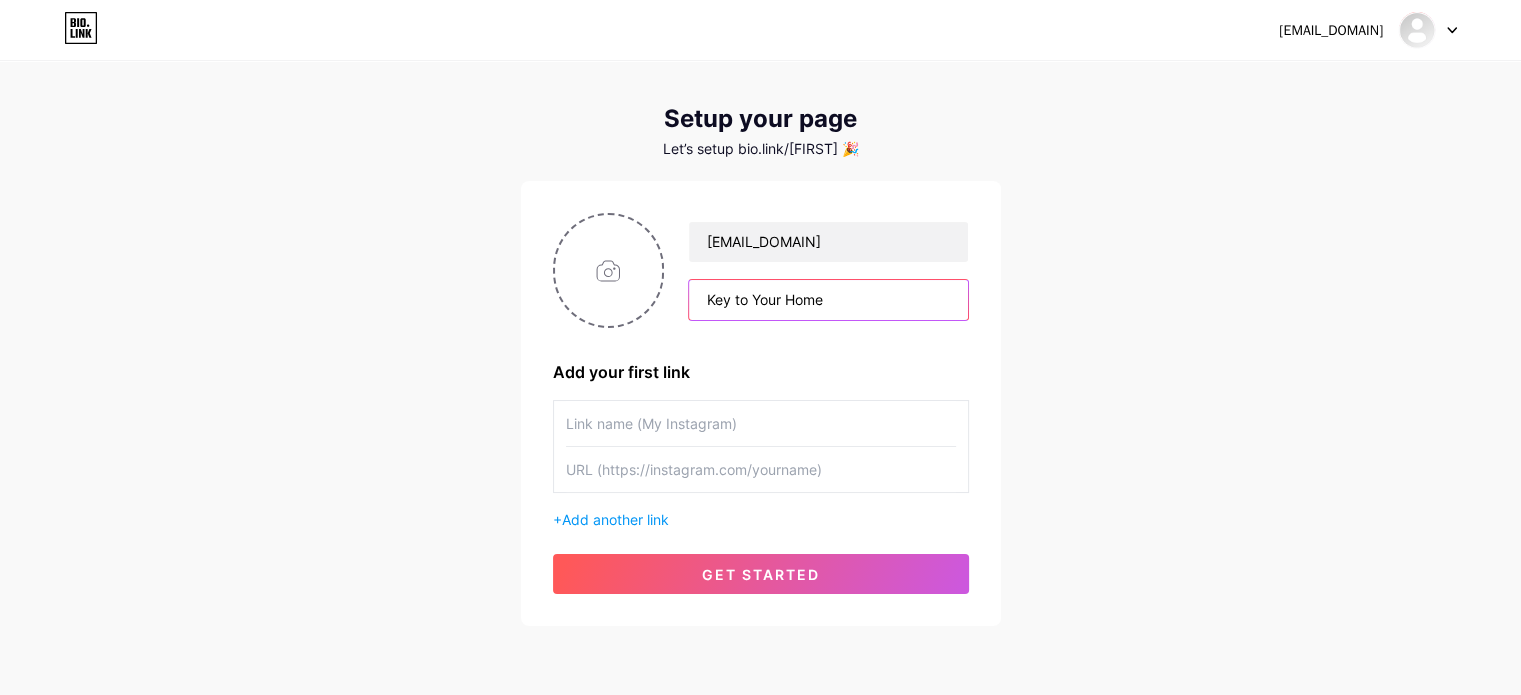 scroll, scrollTop: 97, scrollLeft: 0, axis: vertical 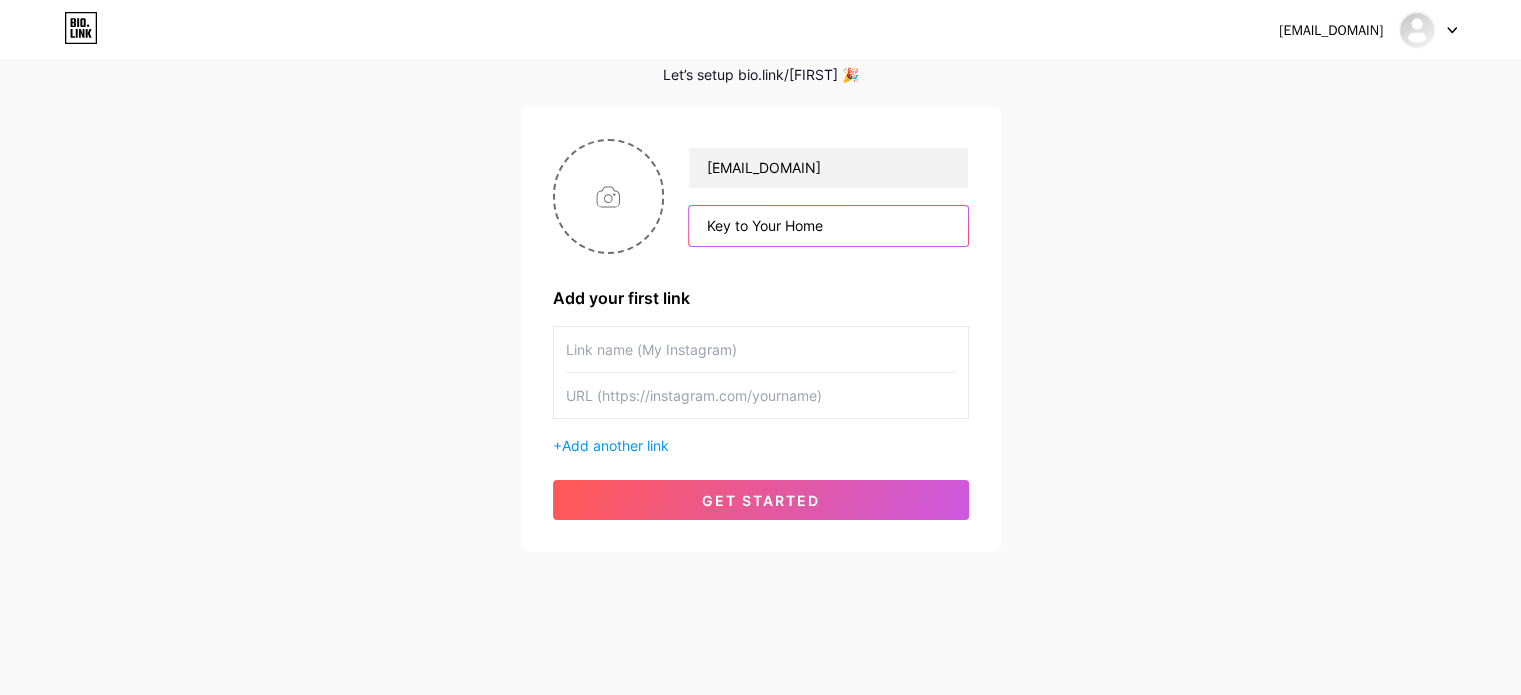type on "Key to Your Home" 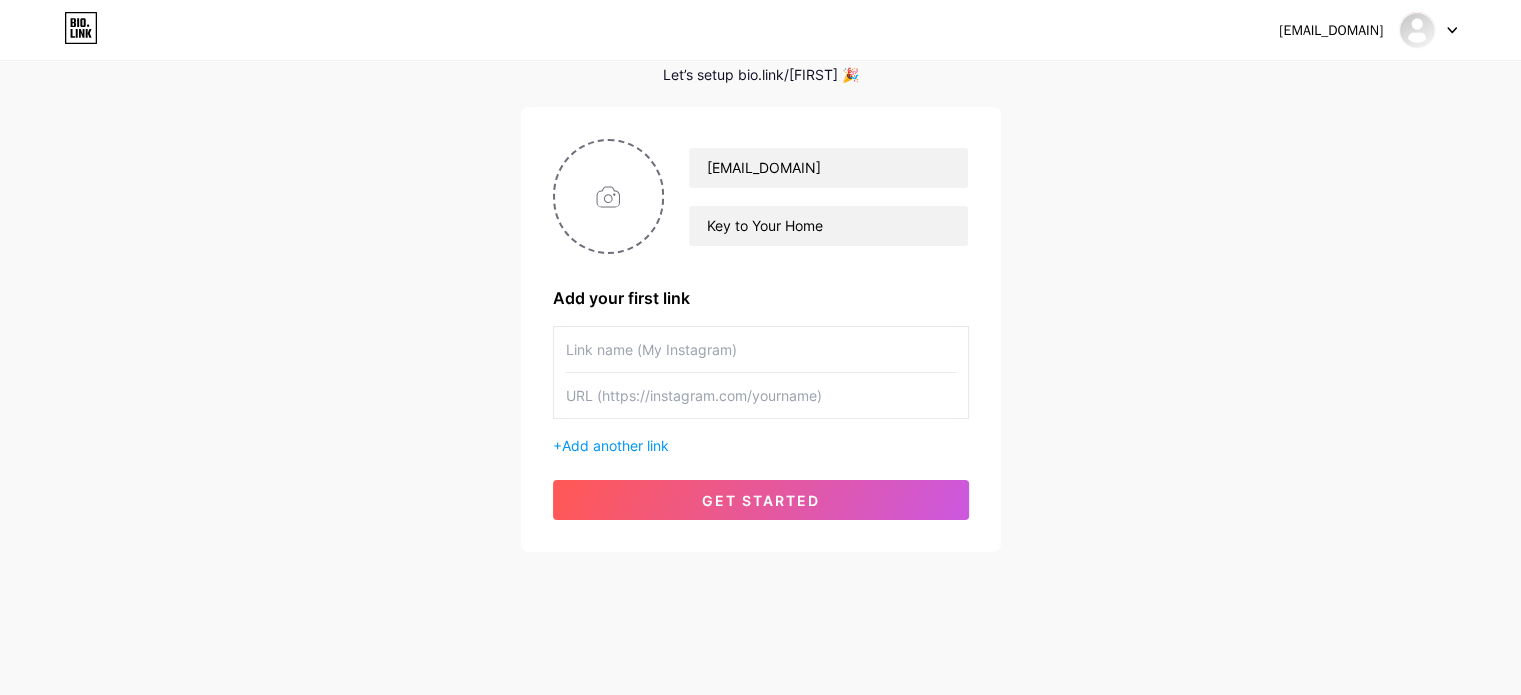 click at bounding box center [761, 349] 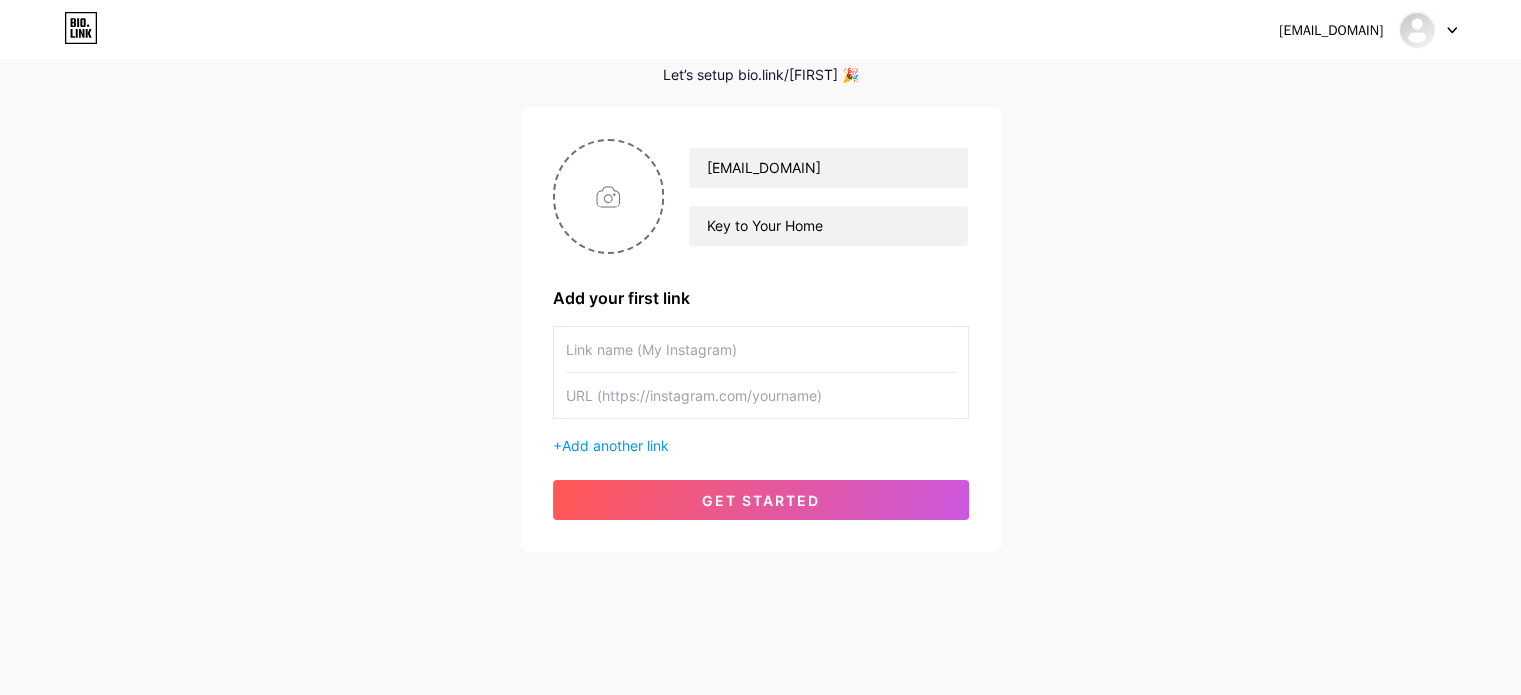 paste on "https://www.[INSTAGRAM].com/[FIRST]-[LAST]_[NUMBER]?igsh=[ALPHANUMERIC]&utm_source=qr" 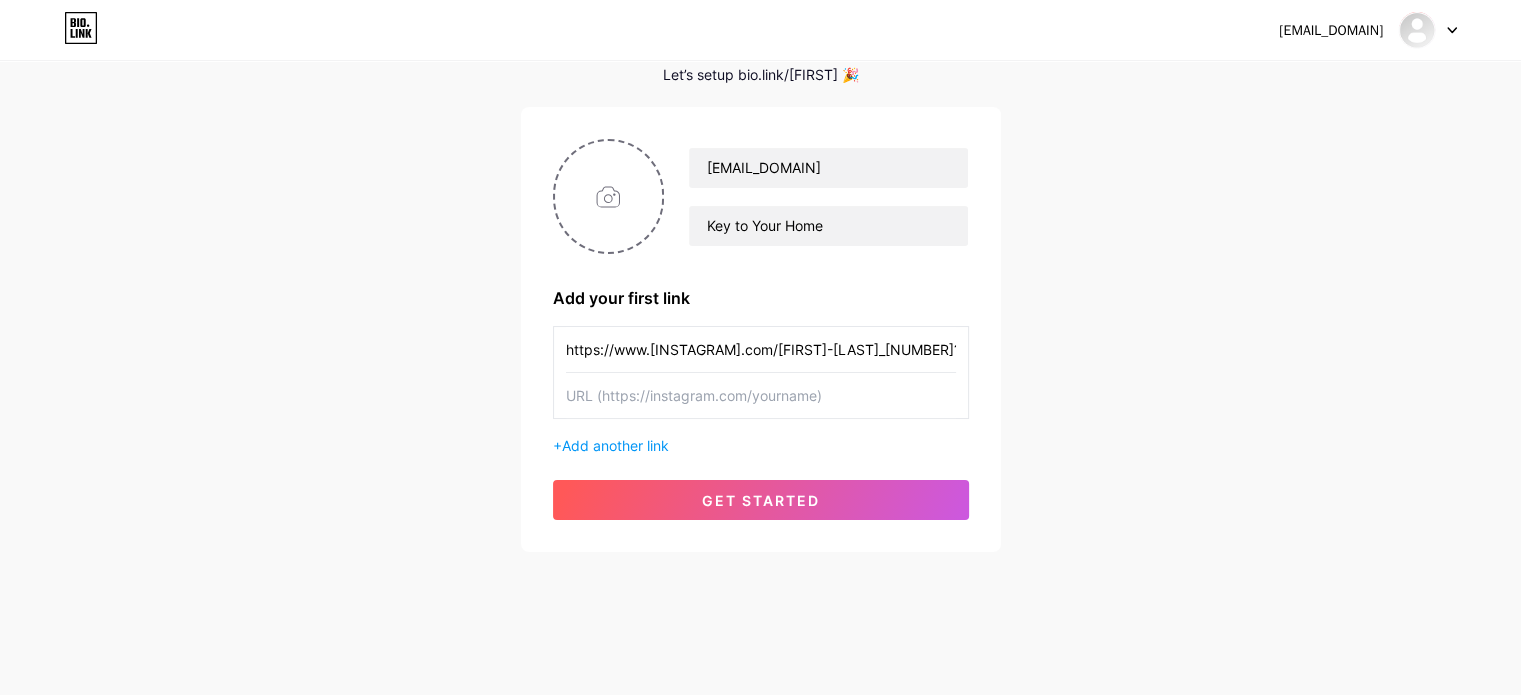 scroll, scrollTop: 0, scrollLeft: 257, axis: horizontal 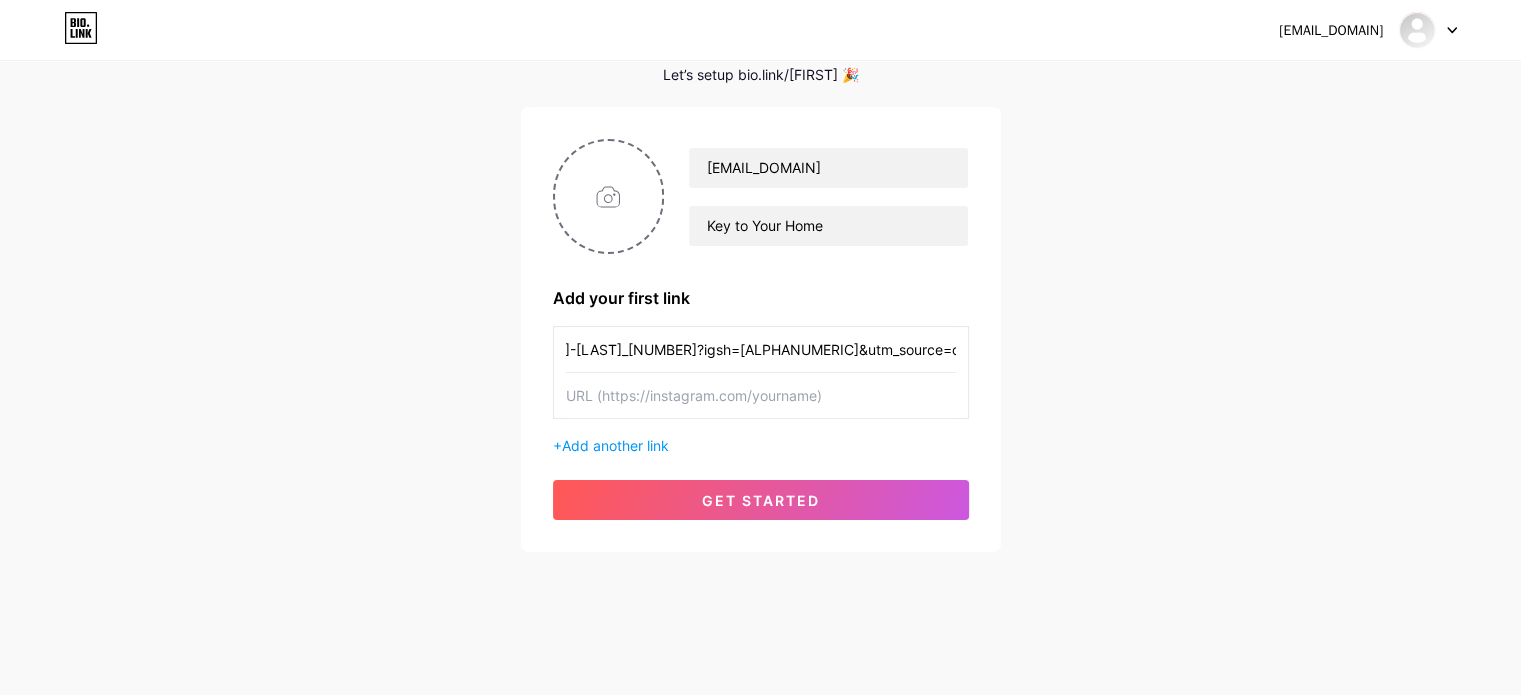 type on "https://www.[INSTAGRAM].com/[FIRST]-[LAST]_[NUMBER]?igsh=[ALPHANUMERIC]&utm_source=qr" 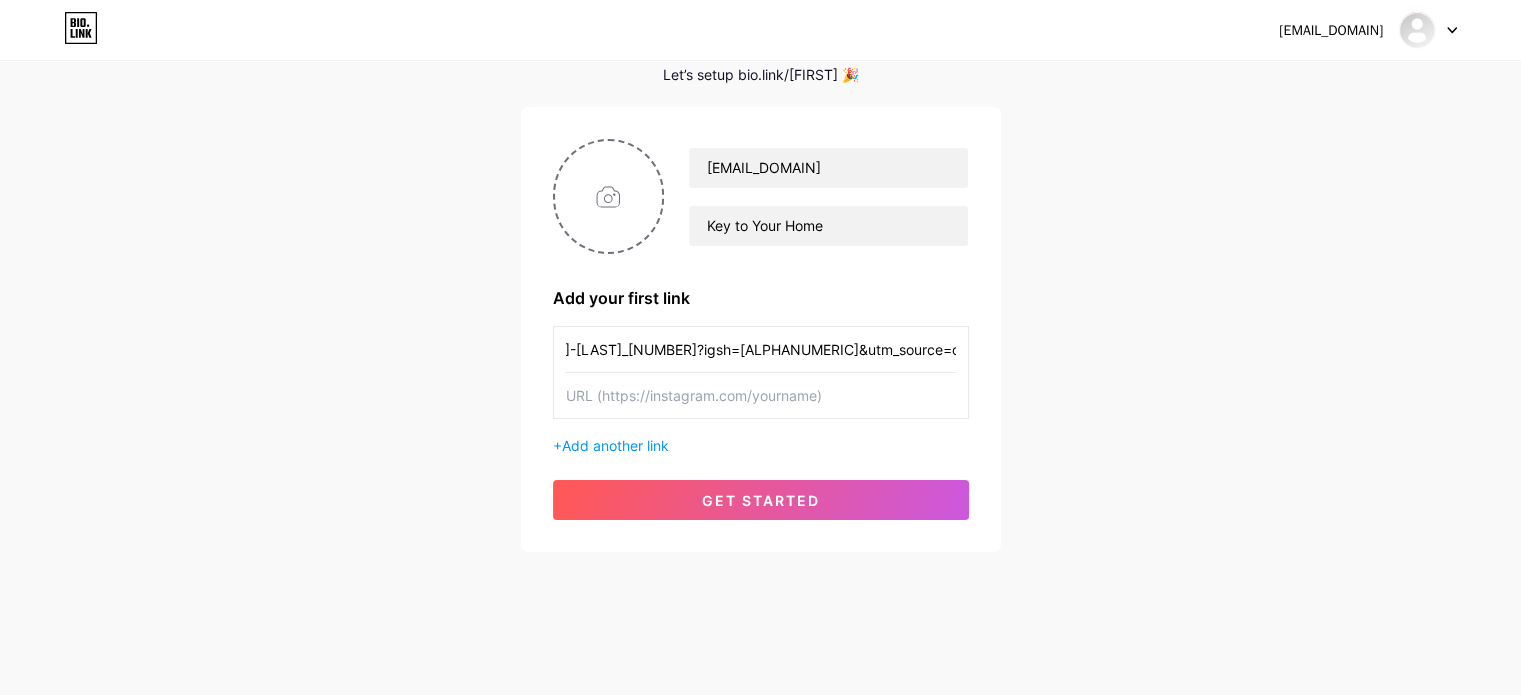 scroll, scrollTop: 0, scrollLeft: 0, axis: both 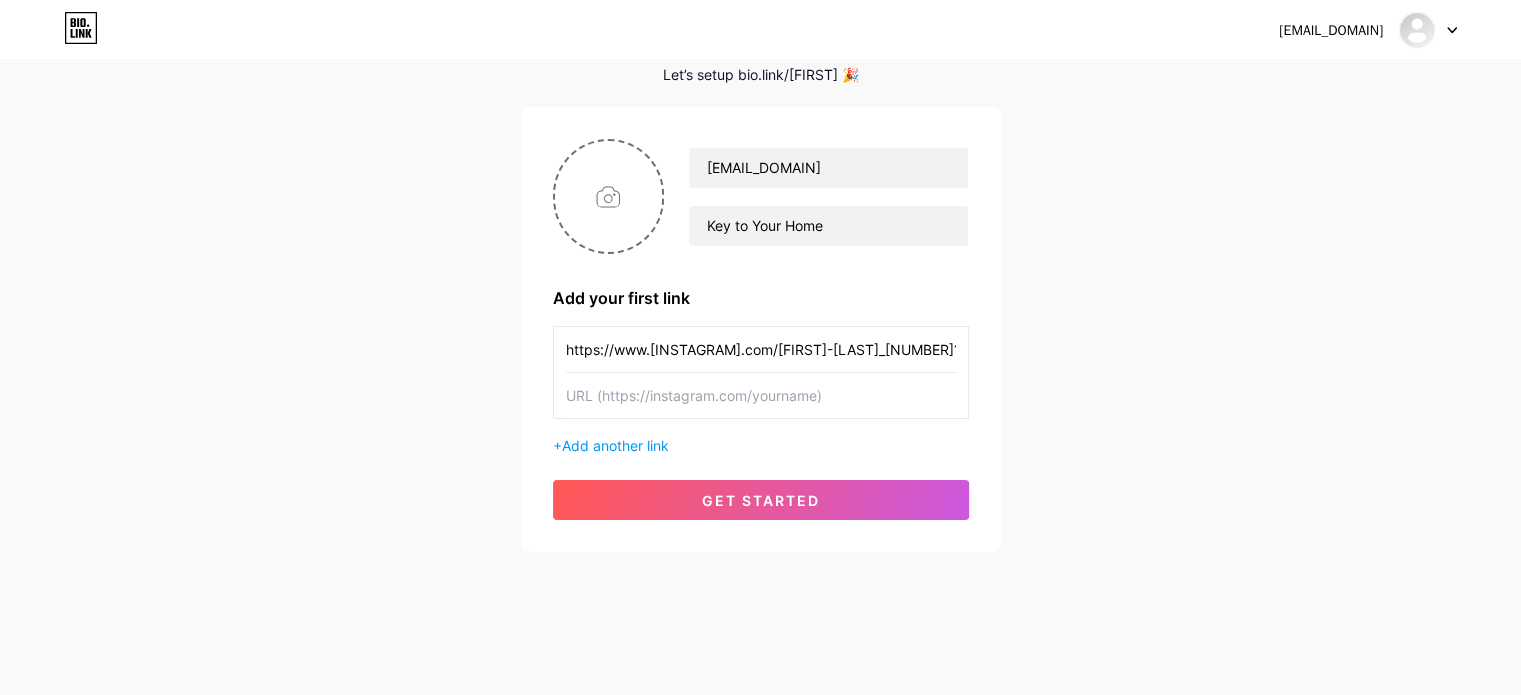 click at bounding box center (761, 395) 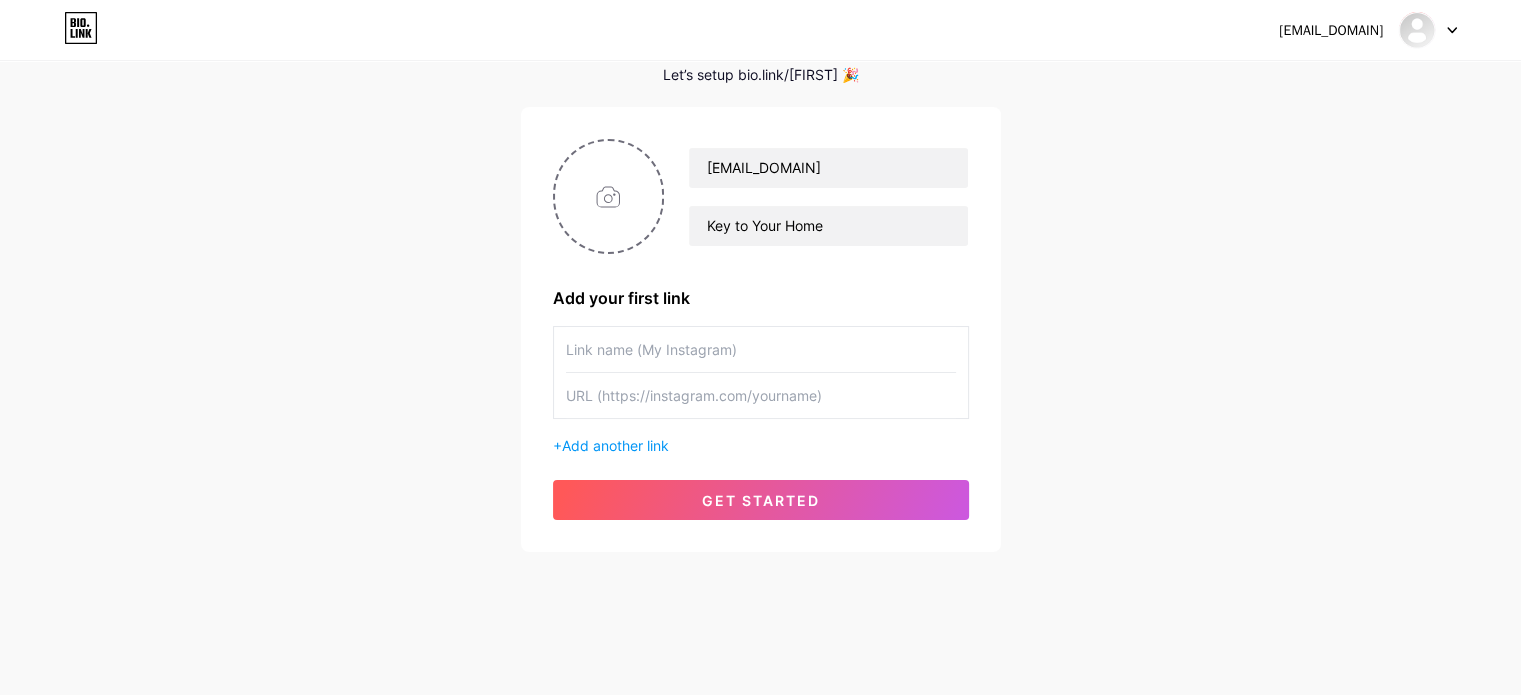 click at bounding box center [761, 349] 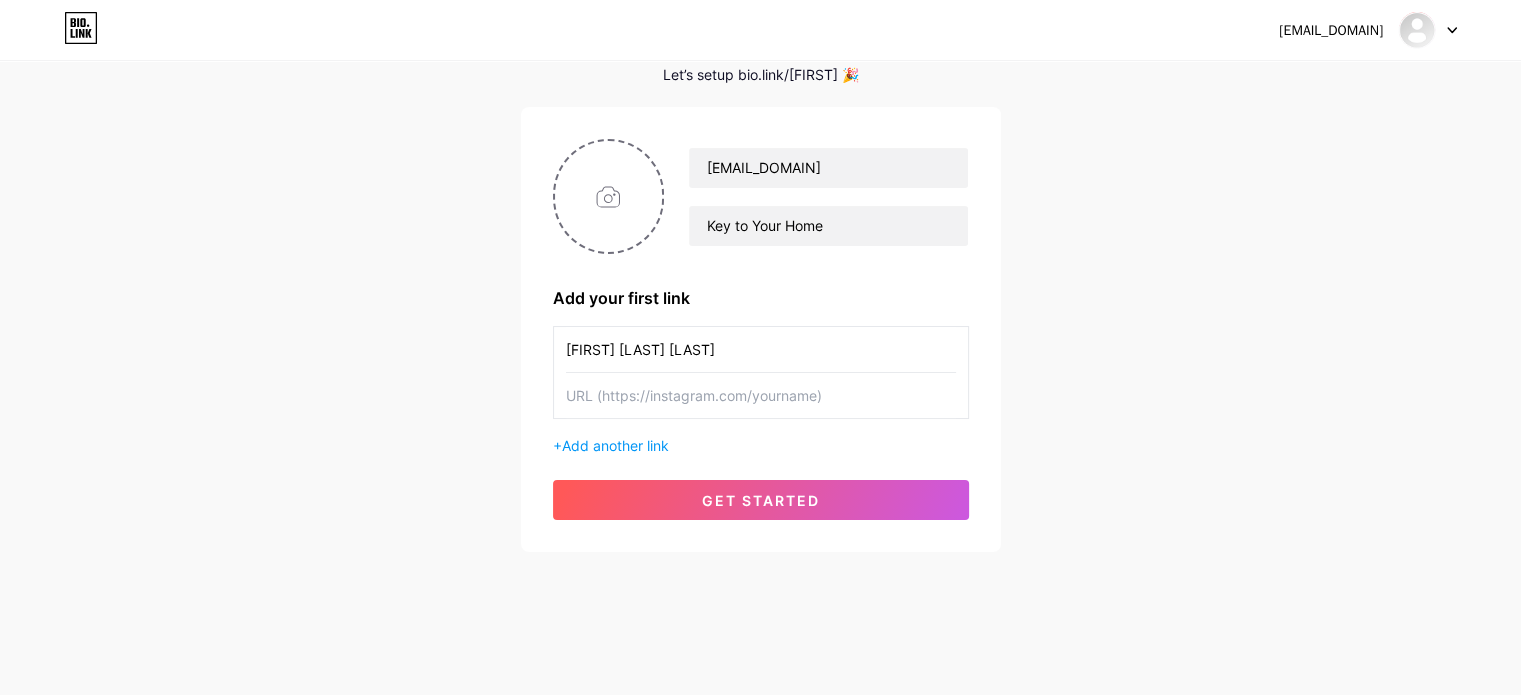 type on "[FIRST] [LAST] [LAST]" 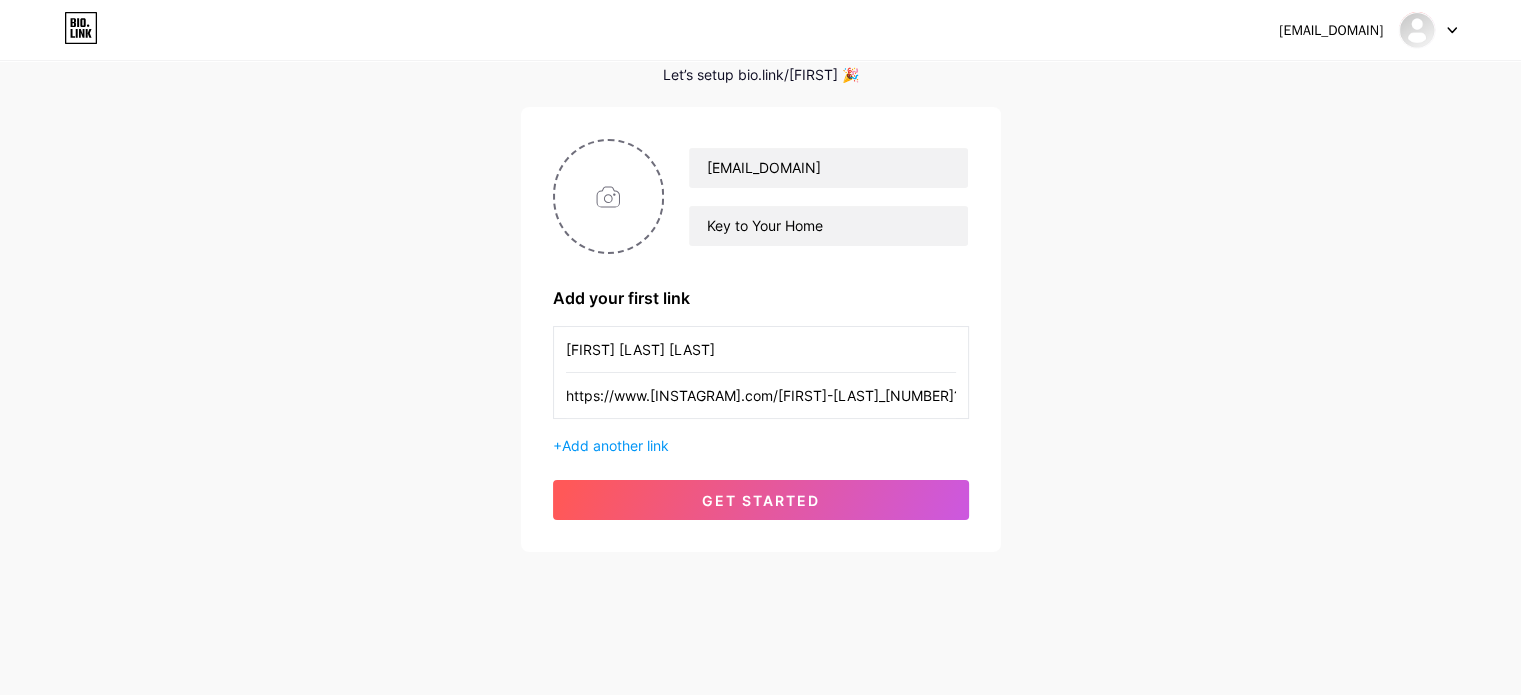 scroll, scrollTop: 0, scrollLeft: 257, axis: horizontal 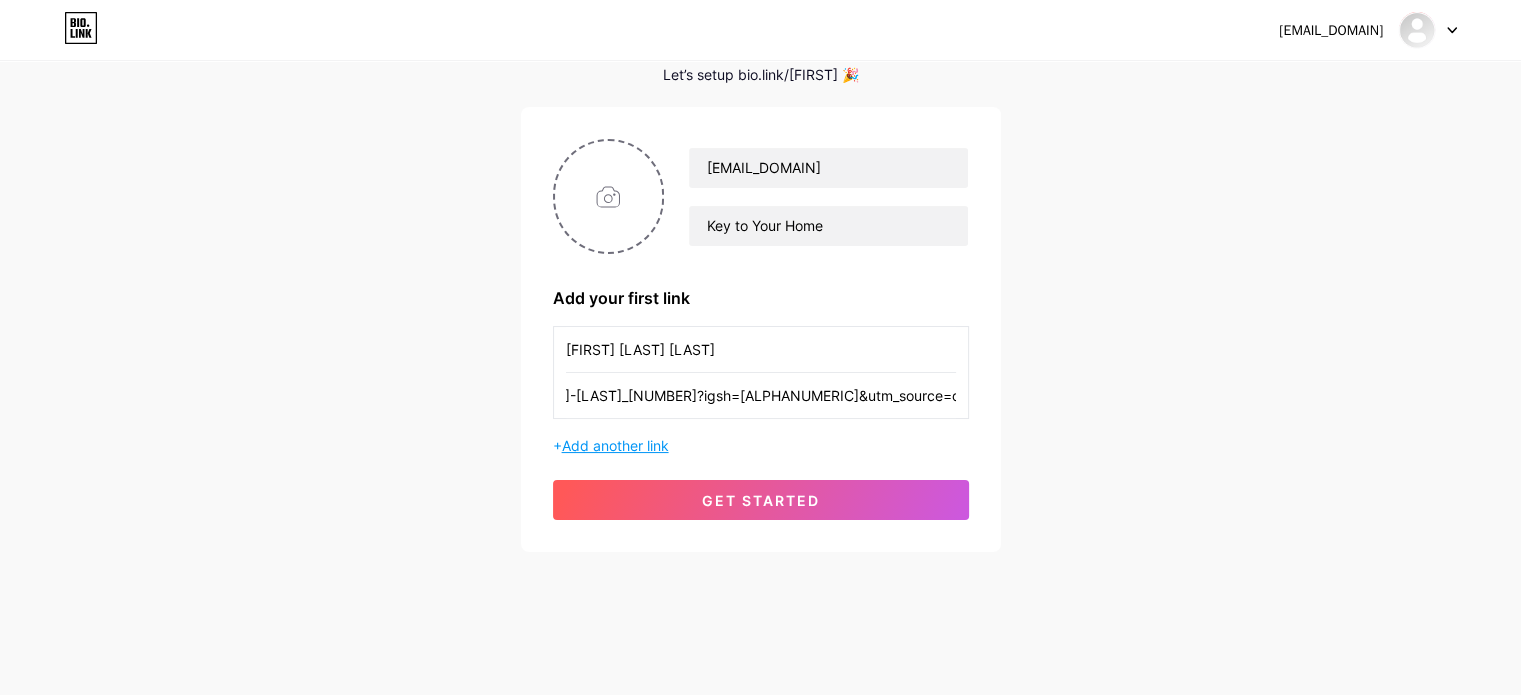 type on "https://www.[INSTAGRAM].com/[FIRST]-[LAST]_[NUMBER]?igsh=[ALPHANUMERIC]&utm_source=qr" 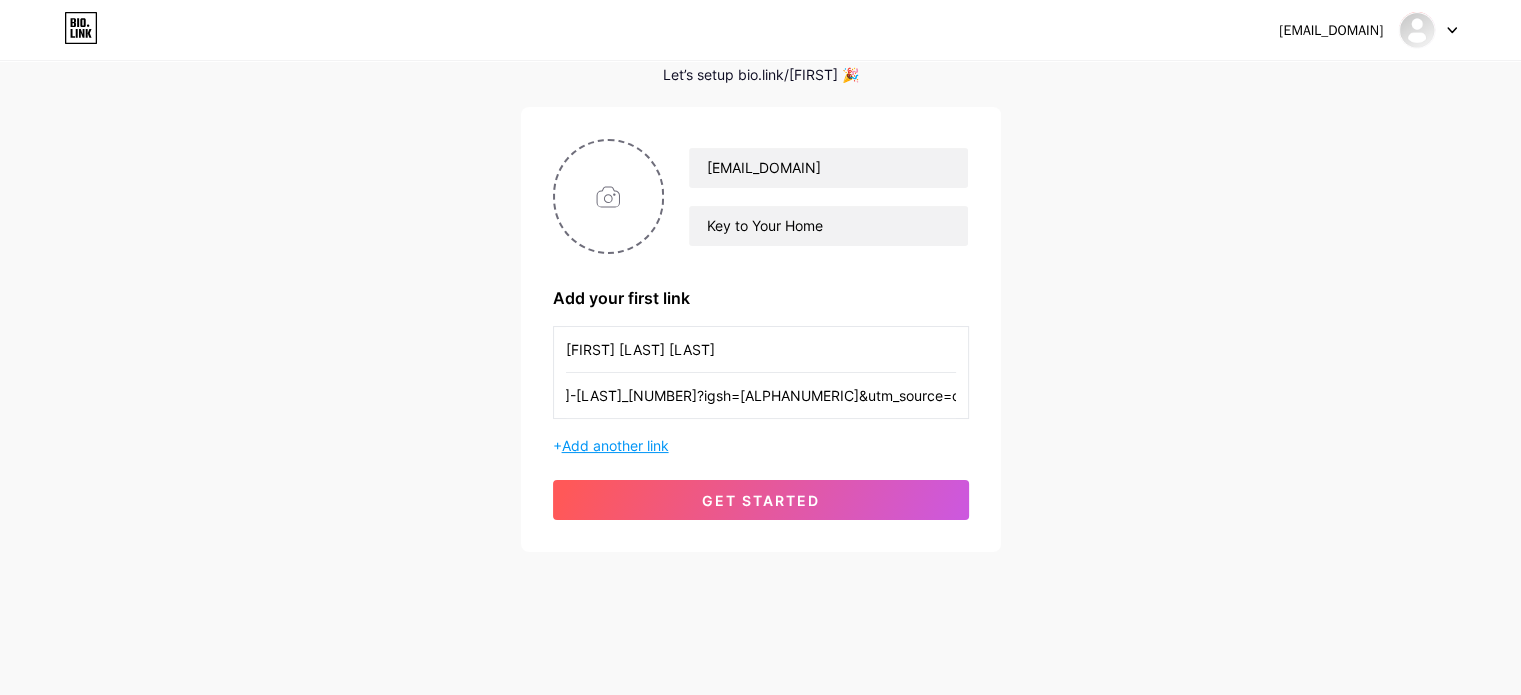 scroll, scrollTop: 0, scrollLeft: 0, axis: both 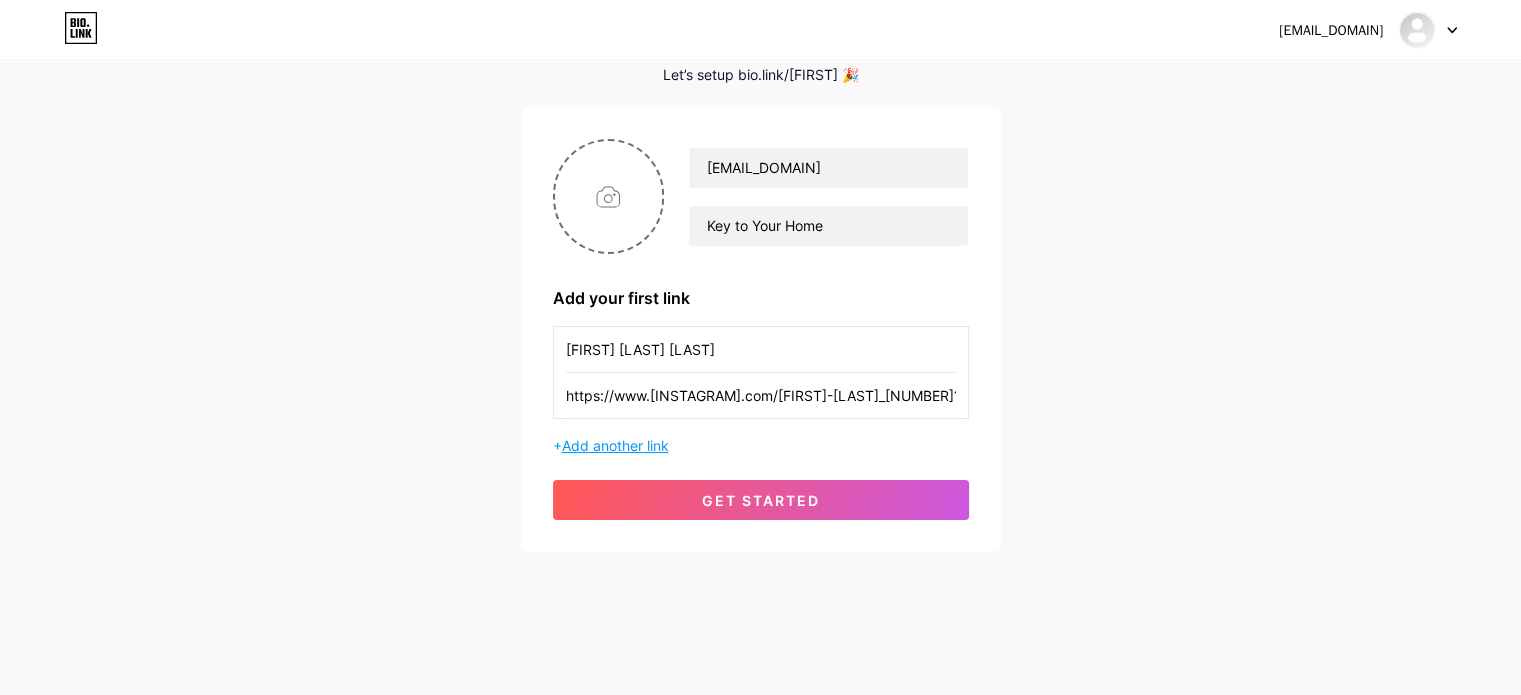 click on "Add another link" at bounding box center (615, 445) 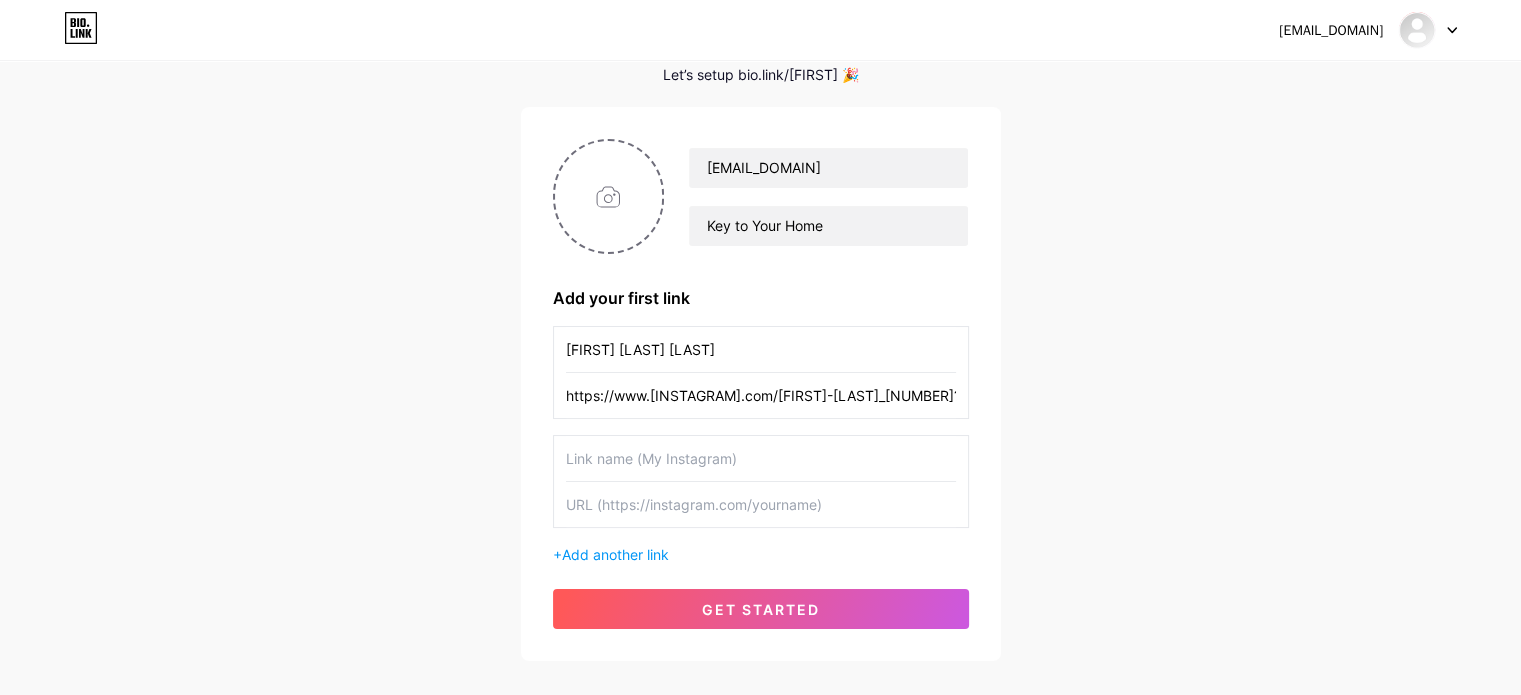 scroll, scrollTop: 197, scrollLeft: 0, axis: vertical 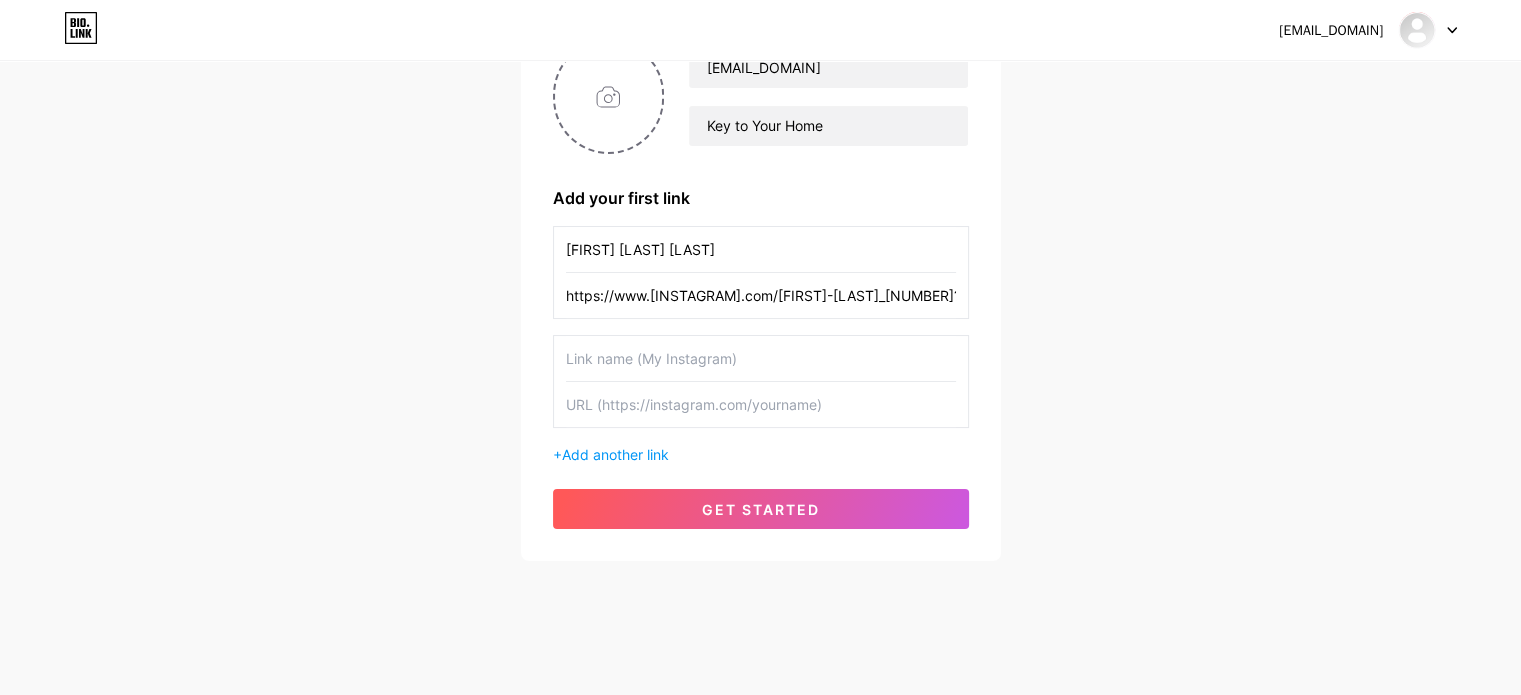 click at bounding box center [761, 358] 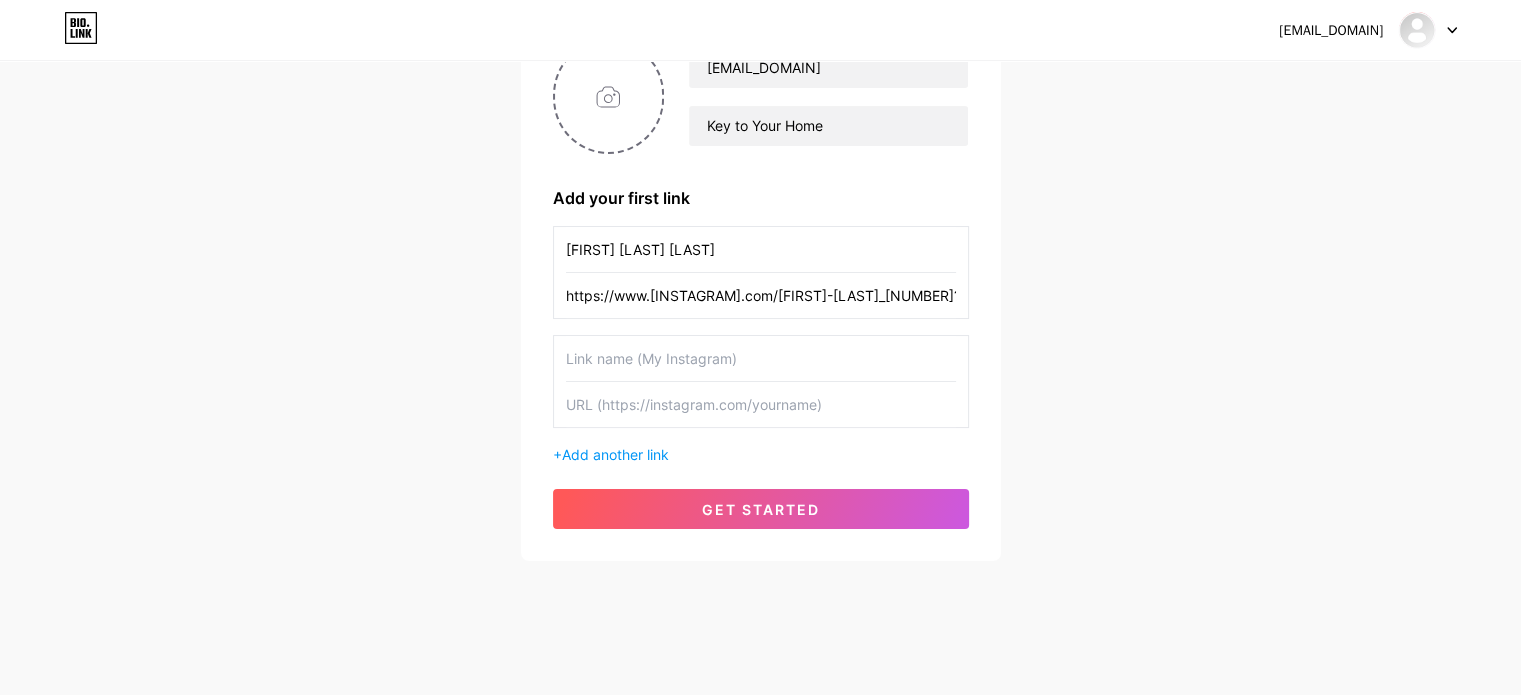 click on "[FIRST] [LAST] [LAST]" at bounding box center (761, 249) 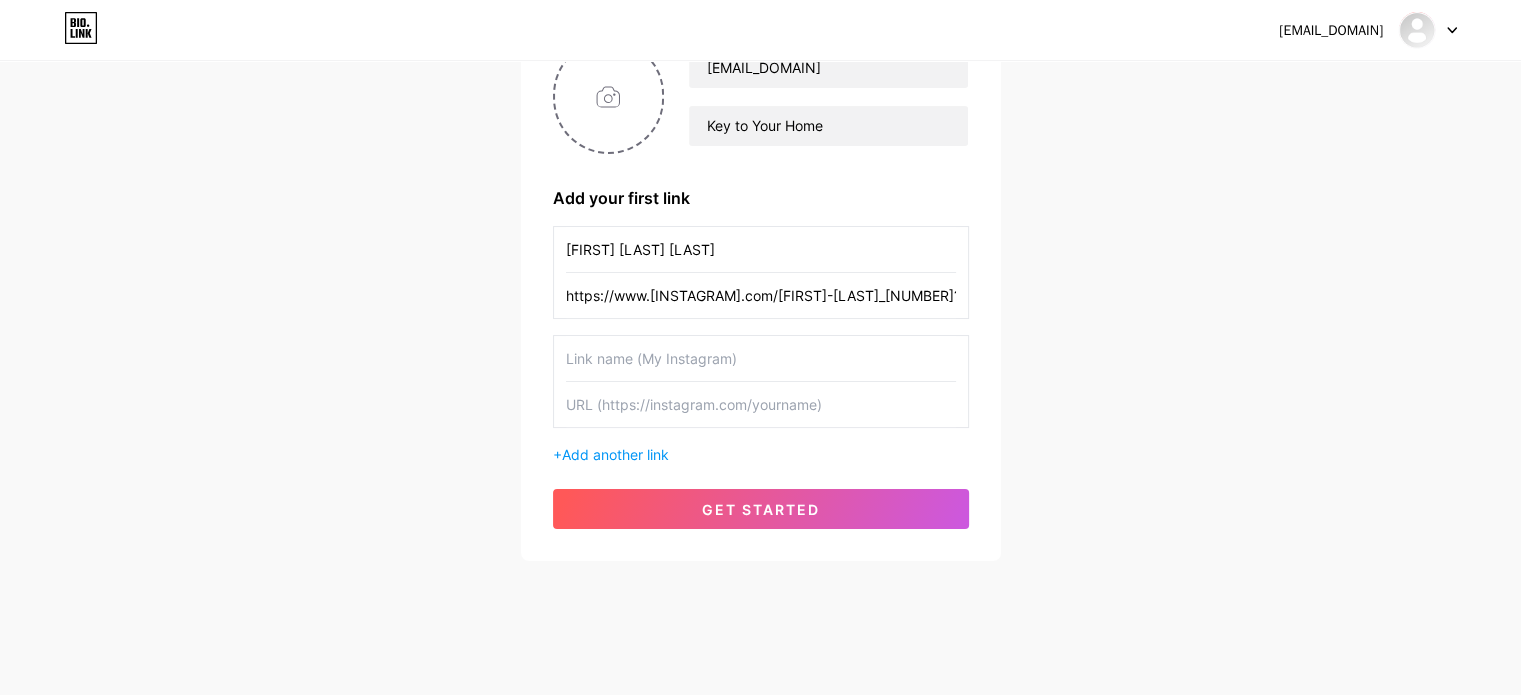 click on "[FIRST] [LAST] [LAST]" at bounding box center (761, 249) 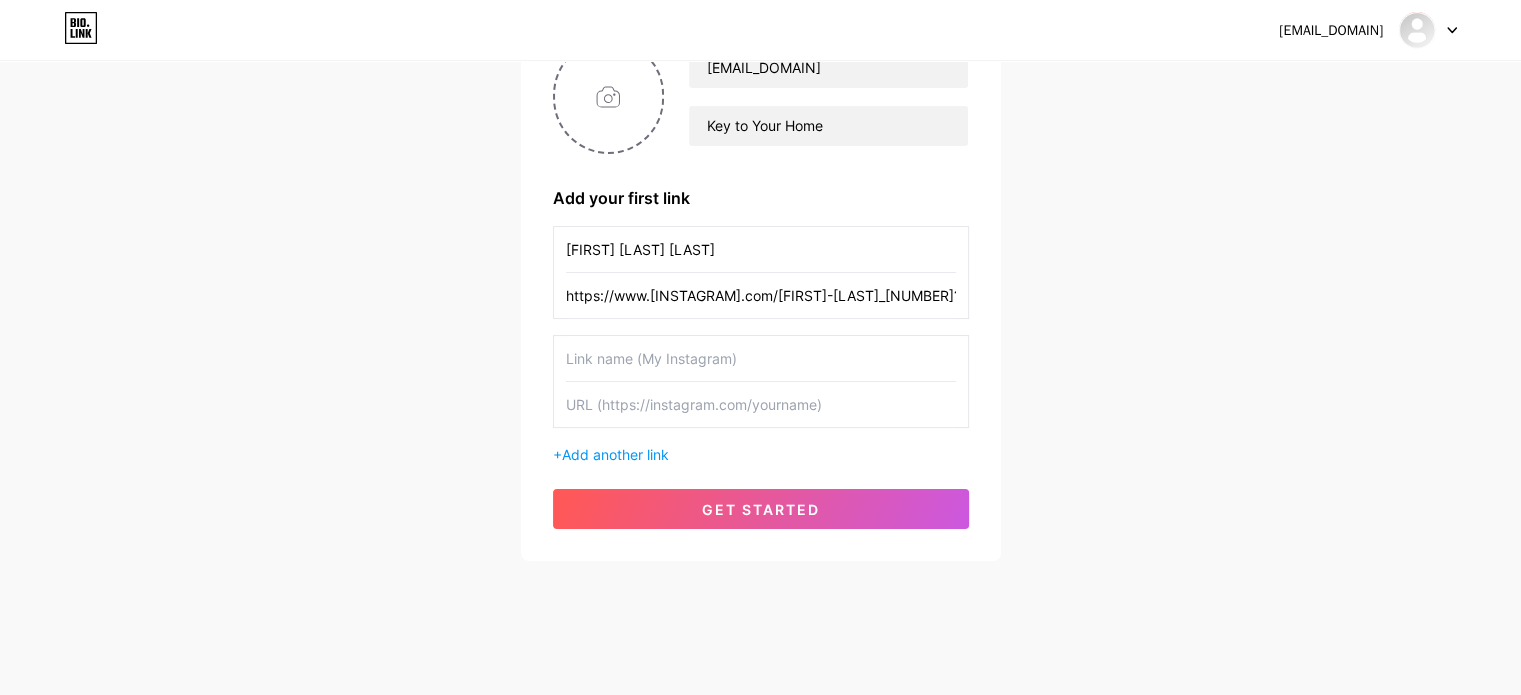 click at bounding box center (761, 358) 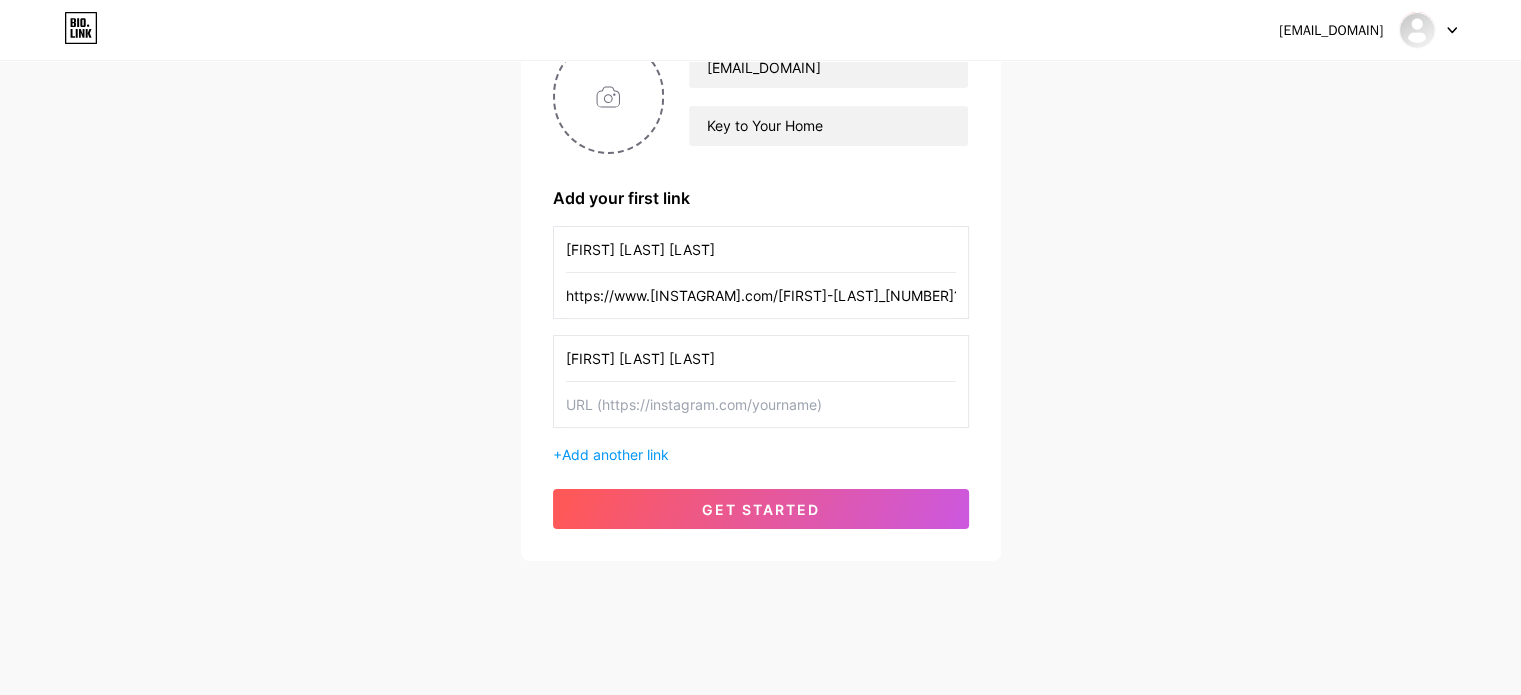 type on "[FIRST] [LAST] [LAST]" 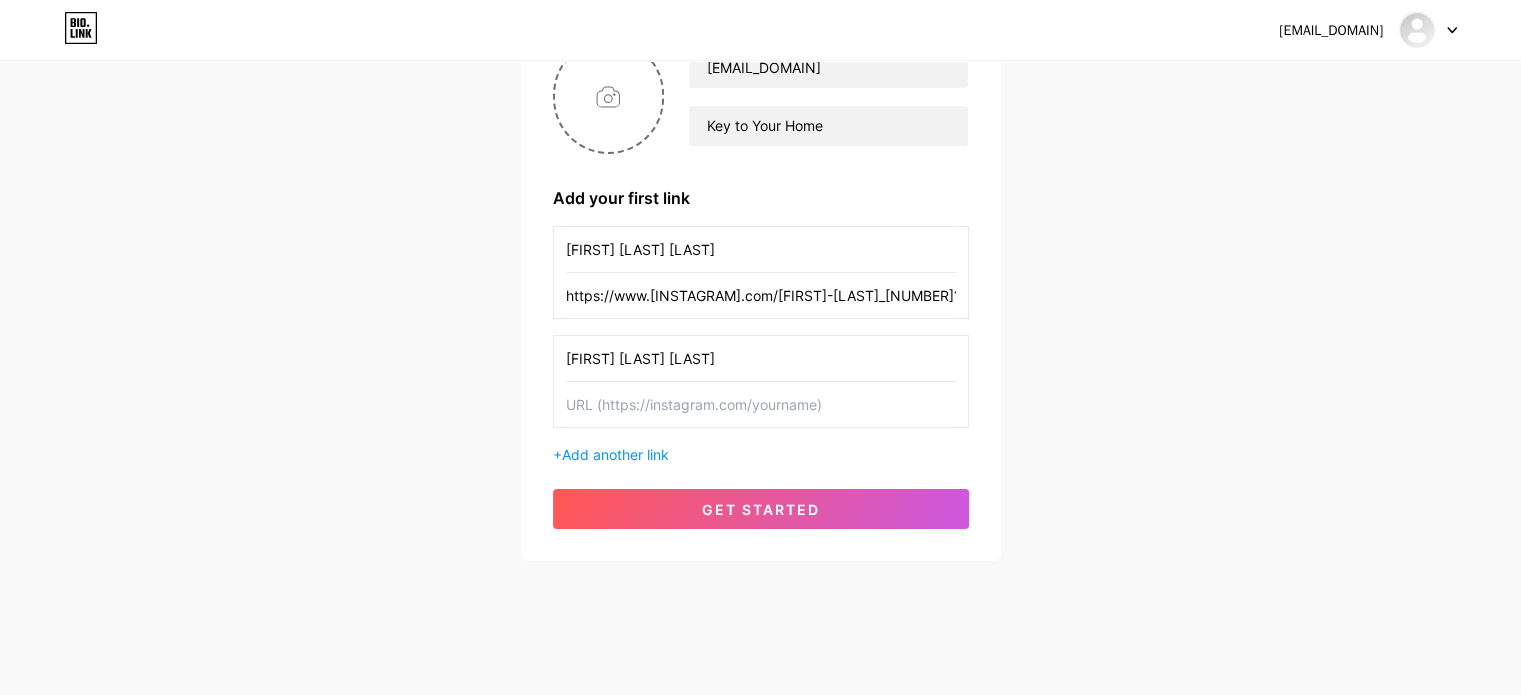 click at bounding box center (761, 404) 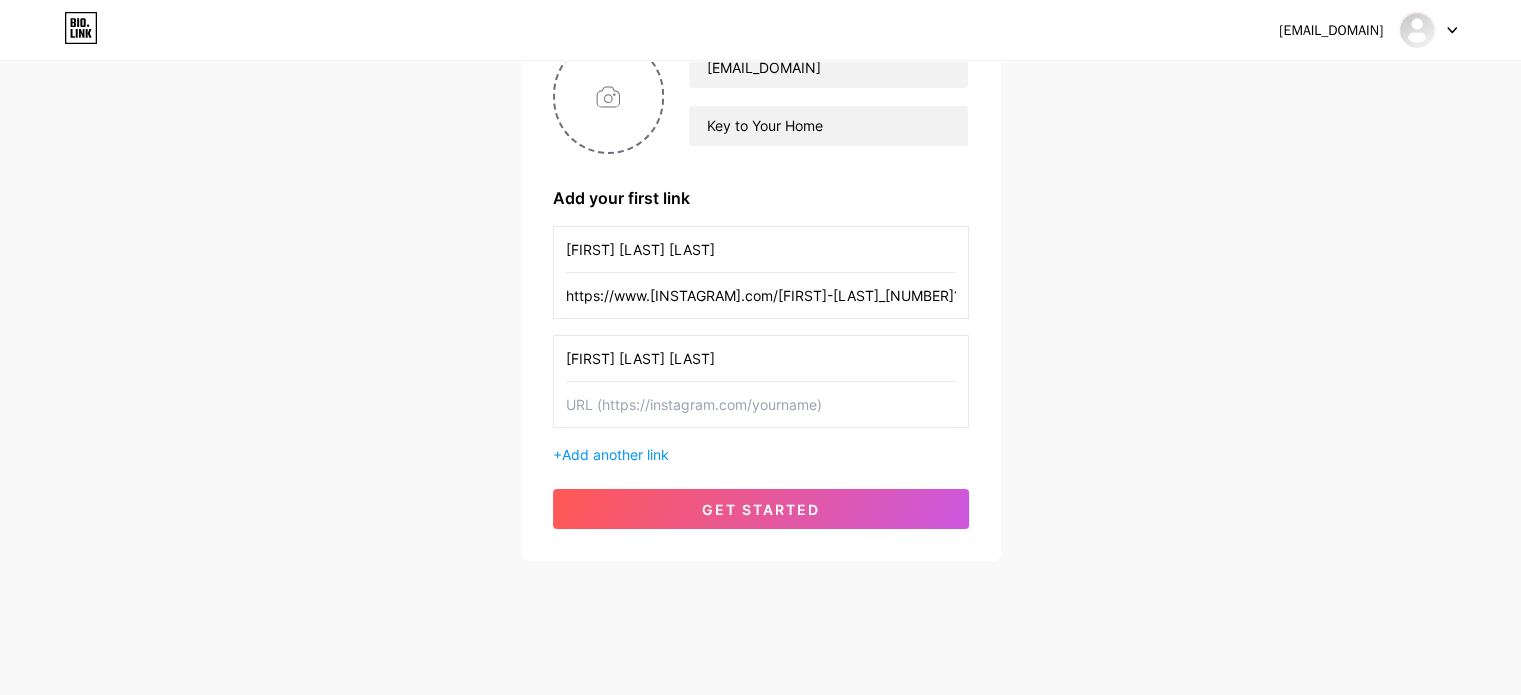 paste on "https://t.snapchat.com/[ALPHANUMERIC]" 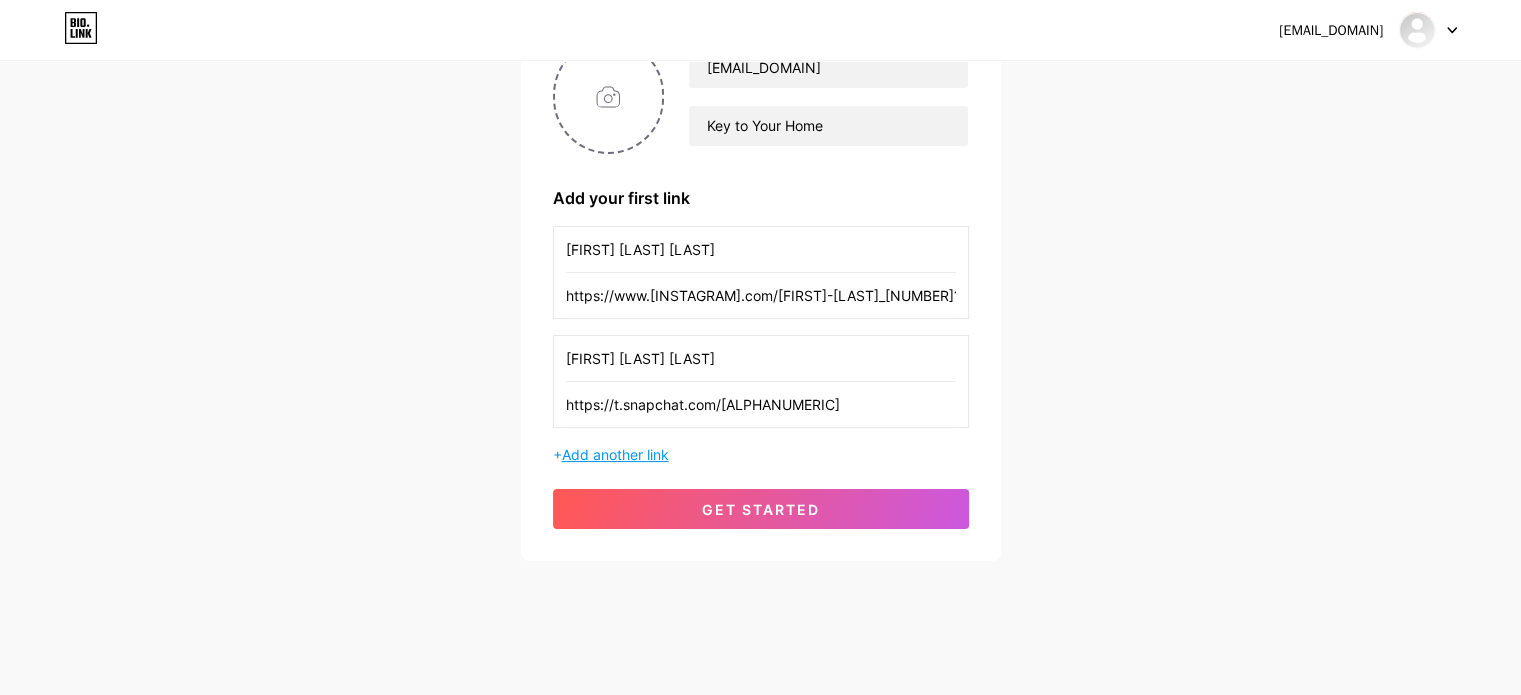 type on "https://t.snapchat.com/[ALPHANUMERIC]" 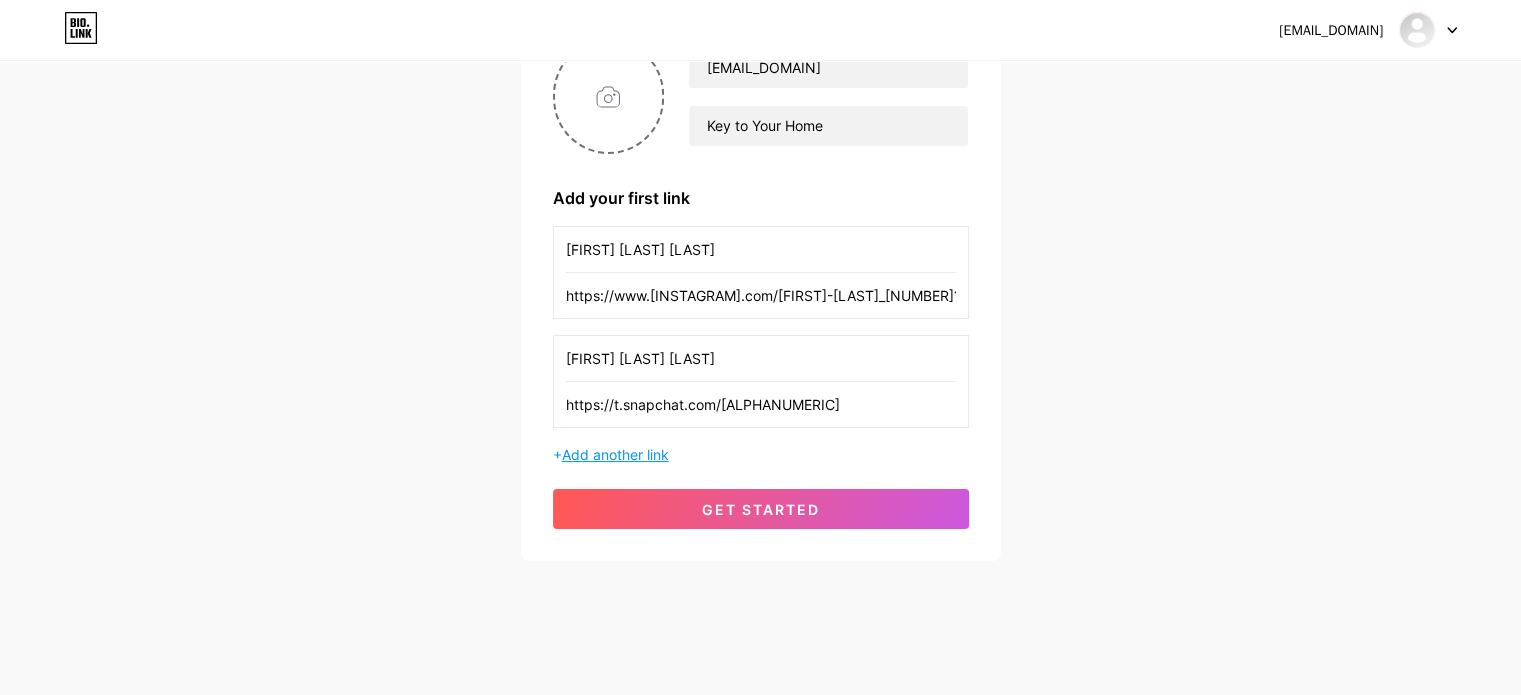 click on "Add another link" at bounding box center [615, 454] 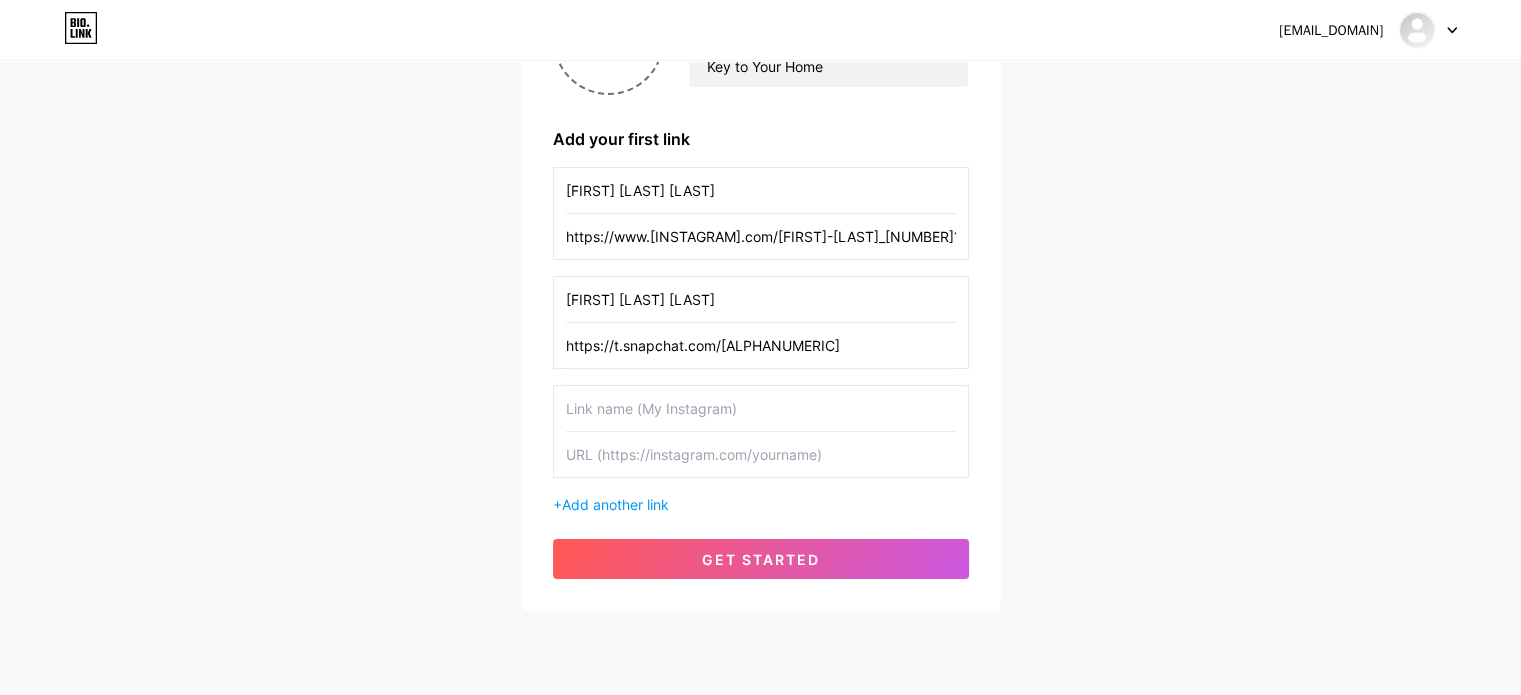 scroll, scrollTop: 314, scrollLeft: 0, axis: vertical 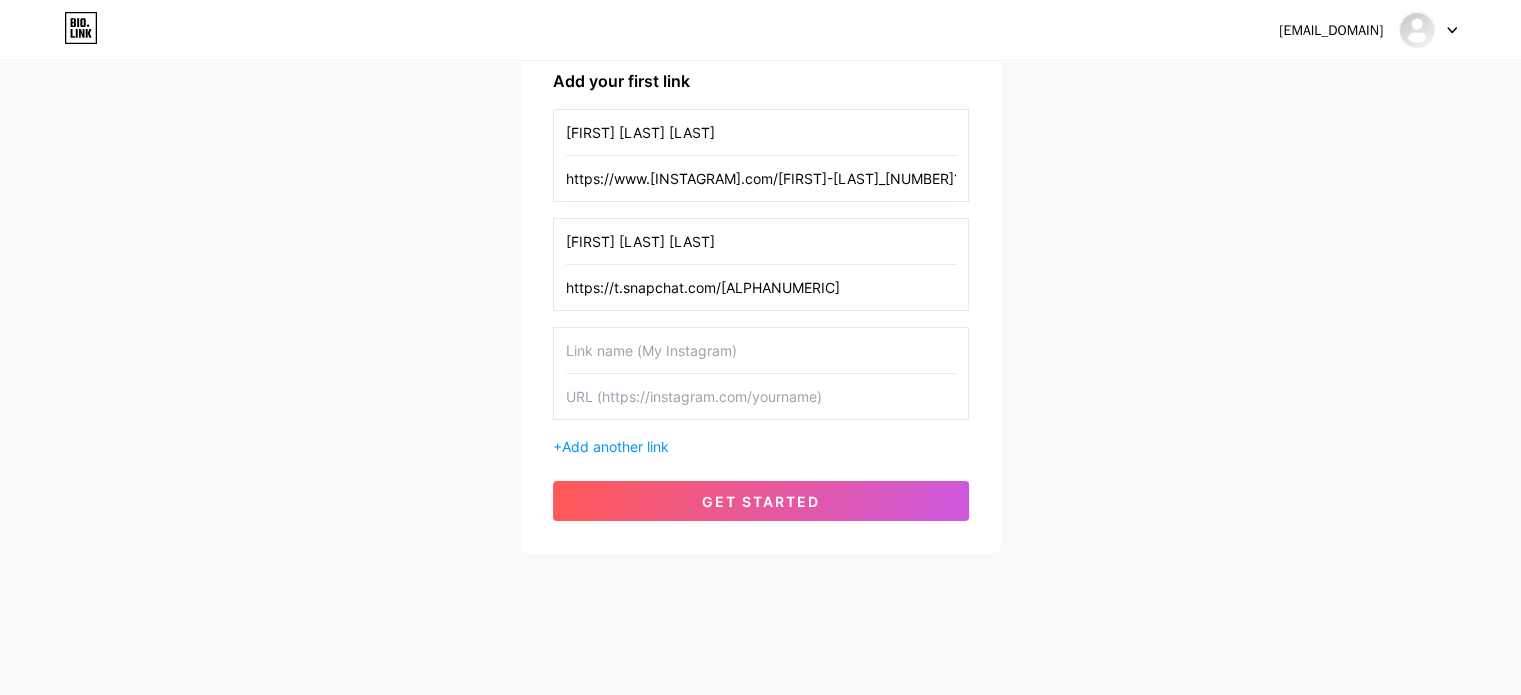 click at bounding box center [761, 396] 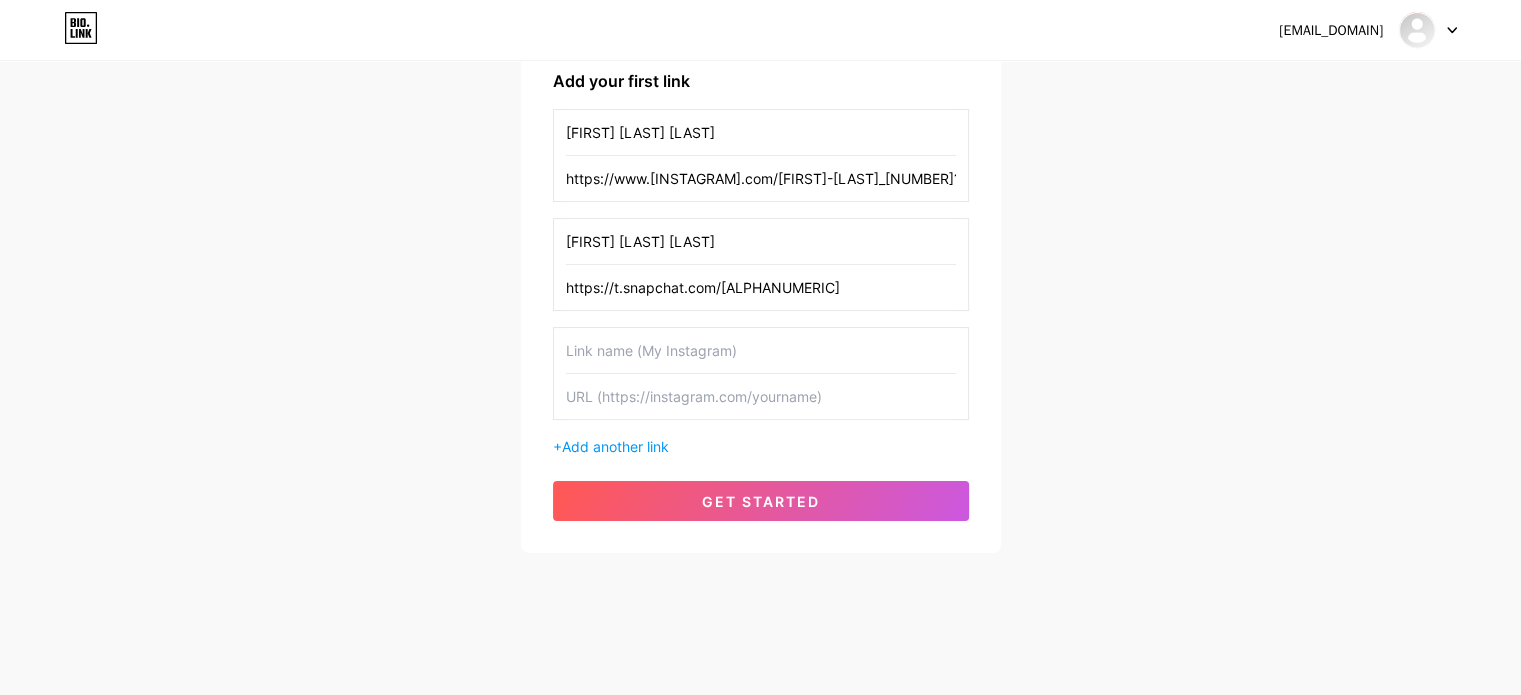 paste on "[WEBSITE]/in/[FIRST] [LAST]-[ALPHANUMERIC]" 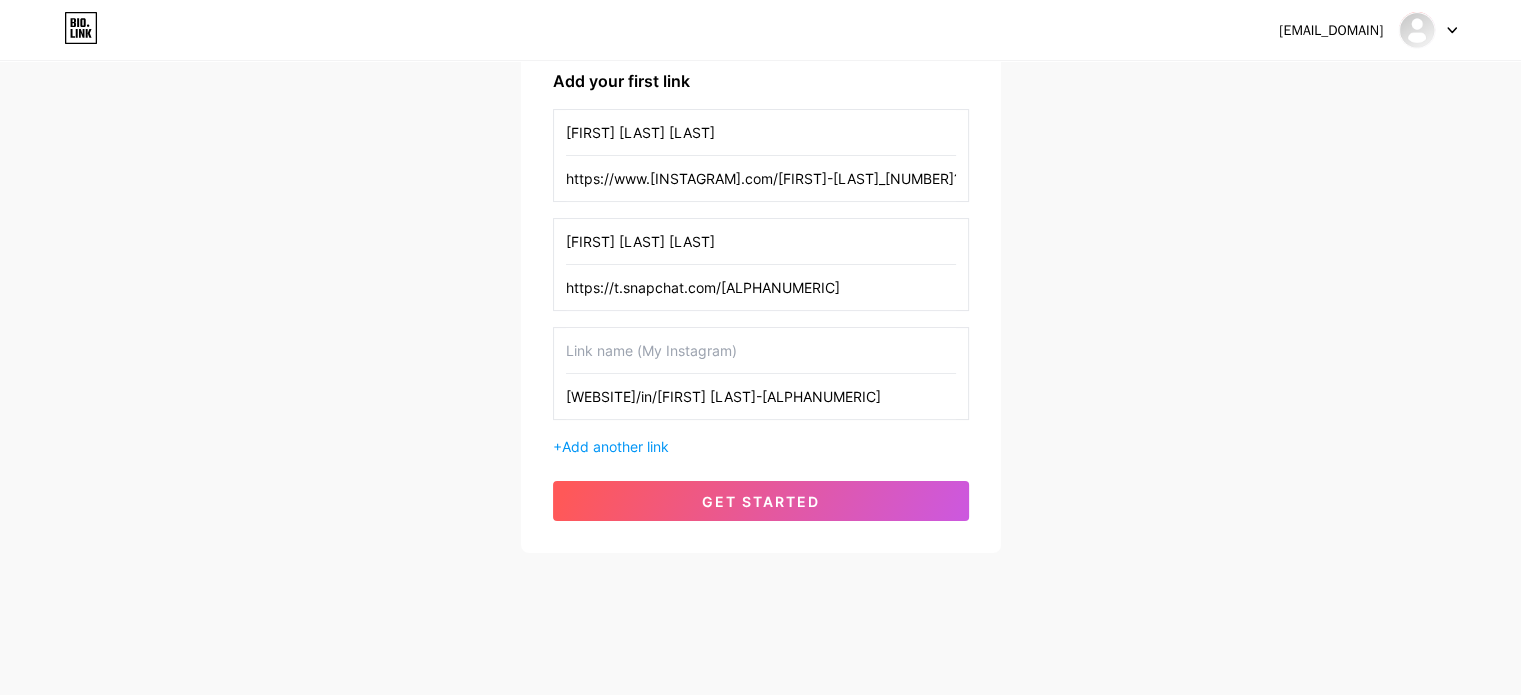 type on "[WEBSITE]/in/[FIRST] [LAST]-[ALPHANUMERIC]" 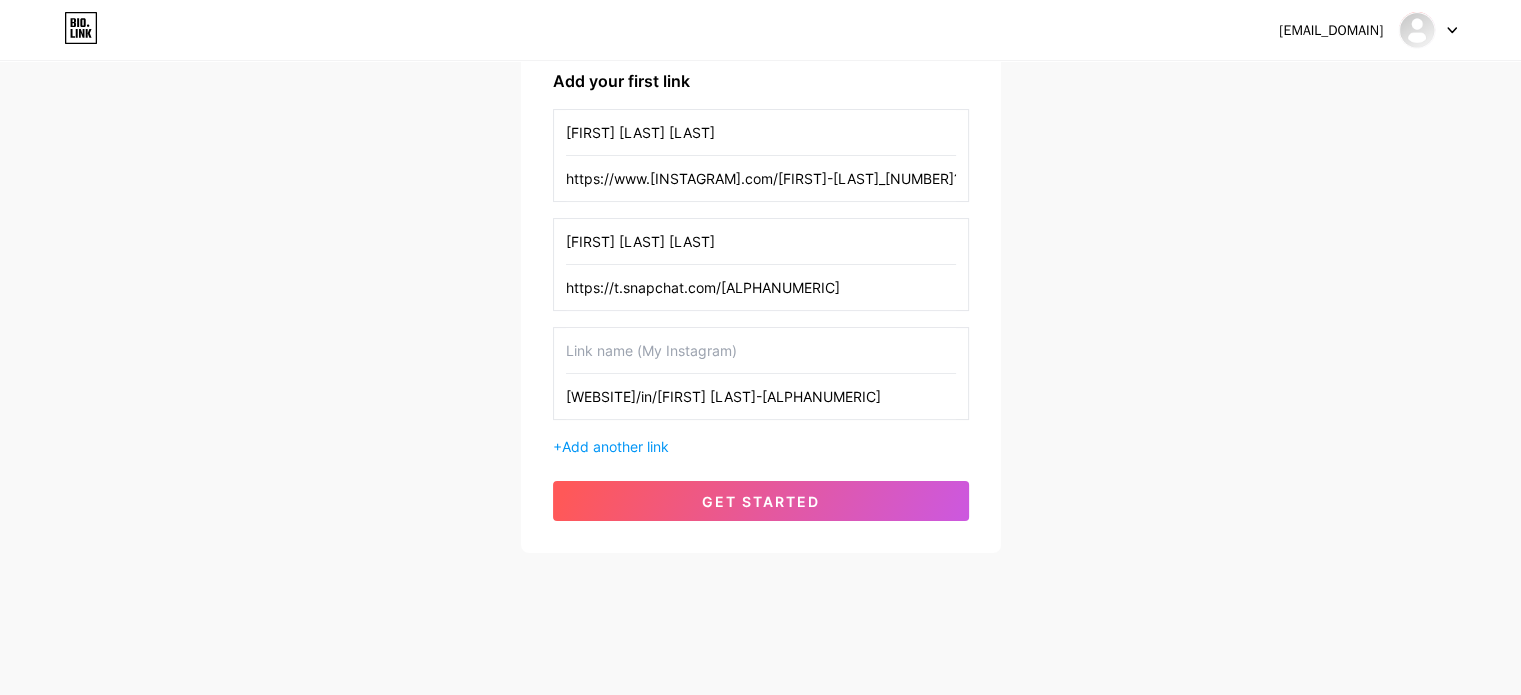 click at bounding box center [761, 350] 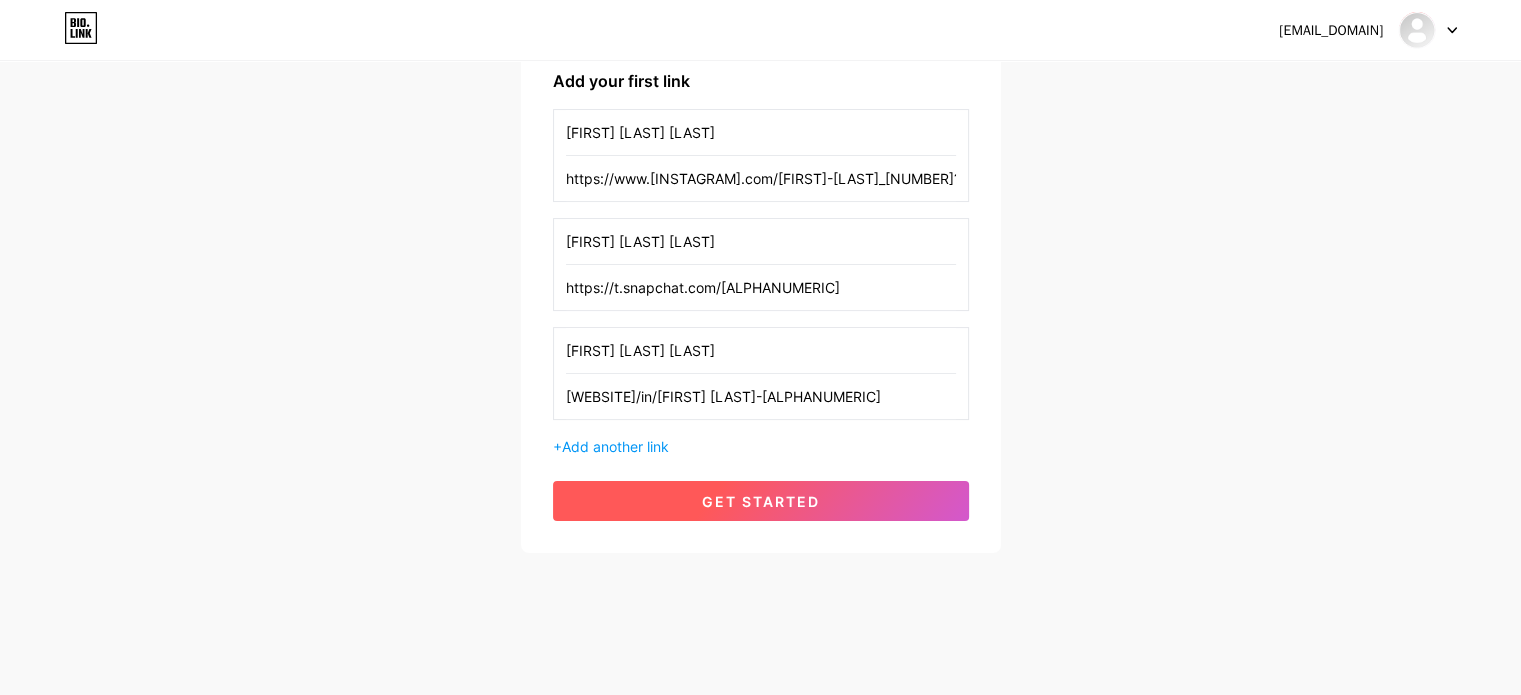 type on "[FIRST] [LAST] [LAST]" 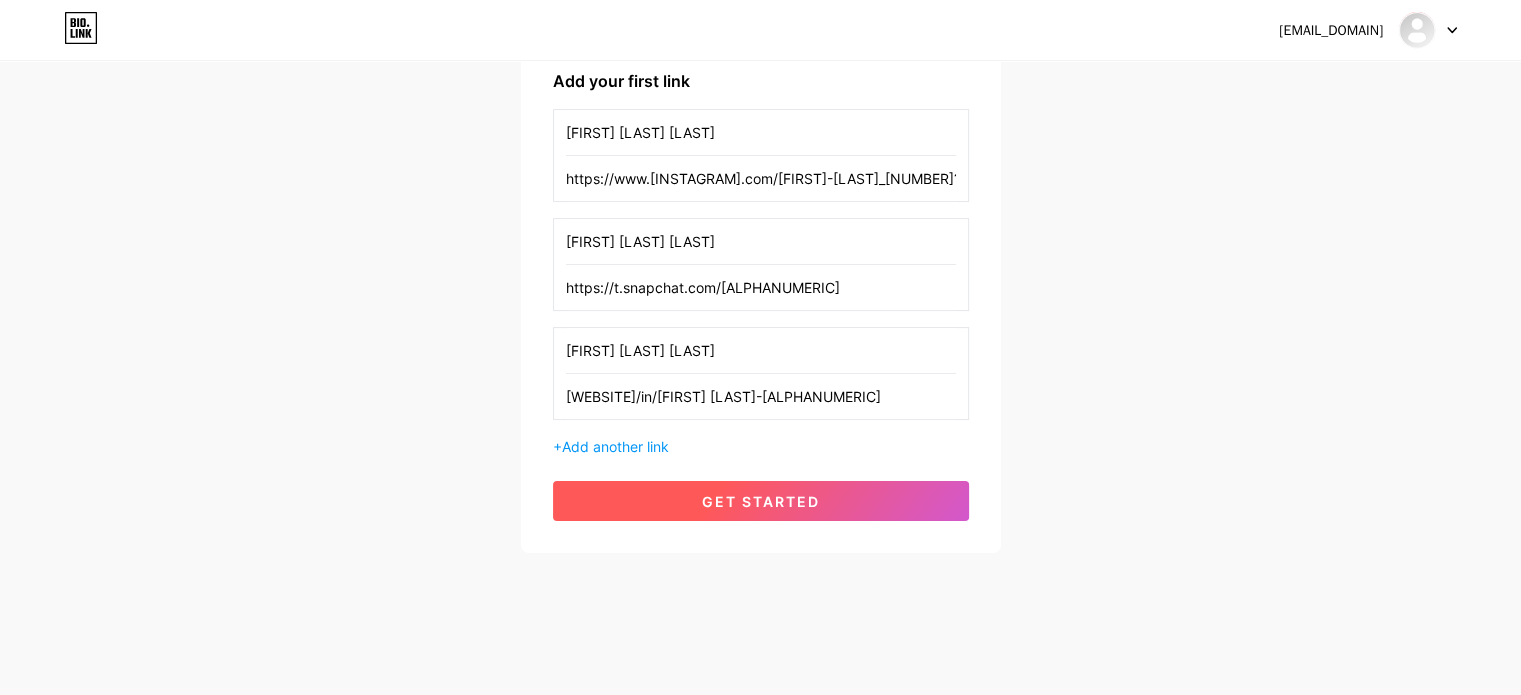 click on "get started" at bounding box center [761, 501] 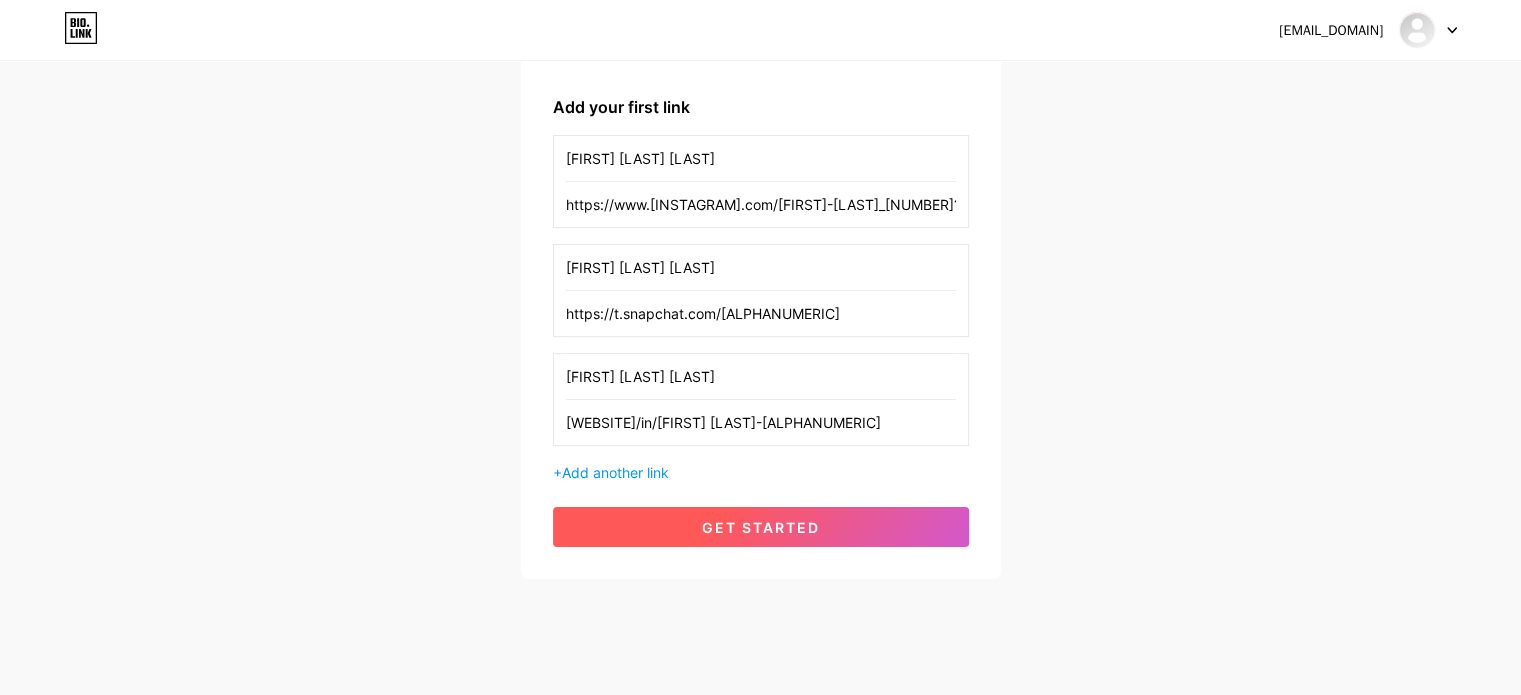 click on "get started" at bounding box center [761, 527] 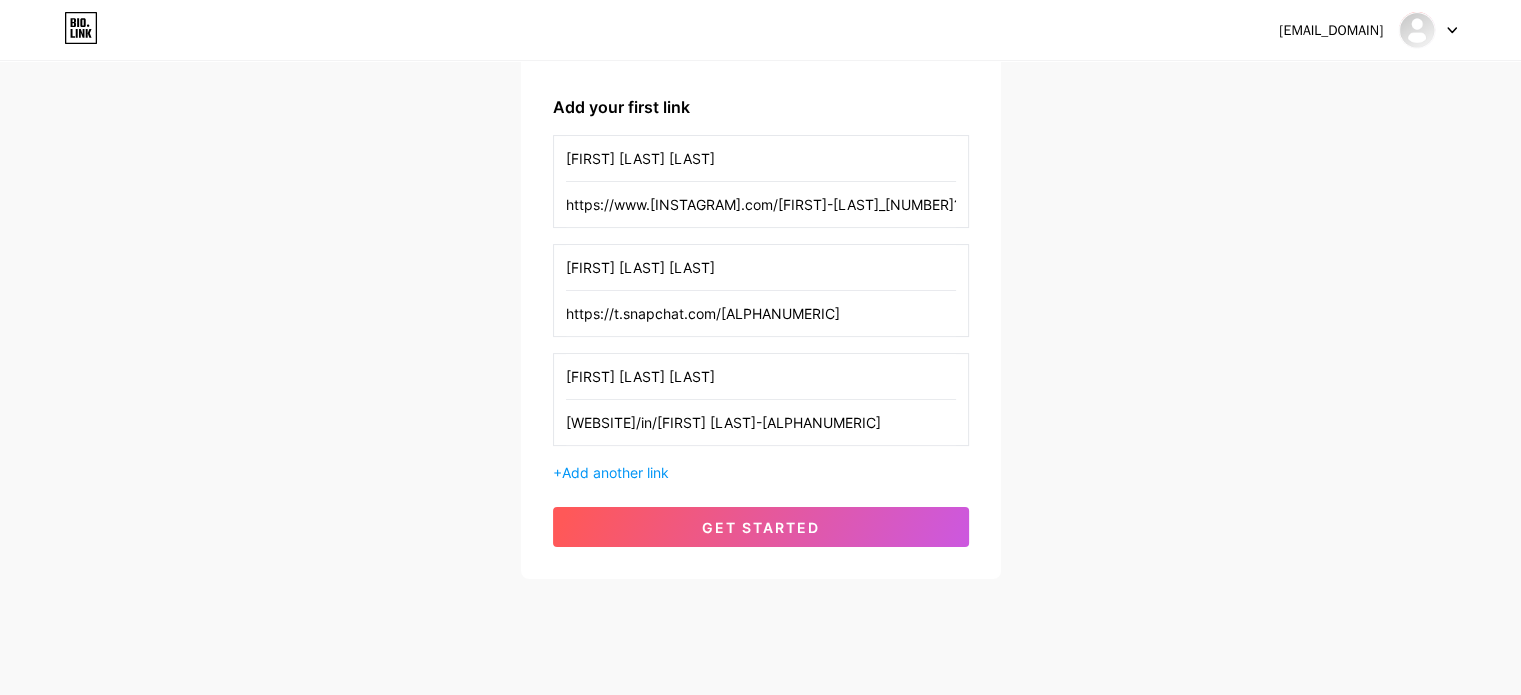 scroll, scrollTop: 14, scrollLeft: 0, axis: vertical 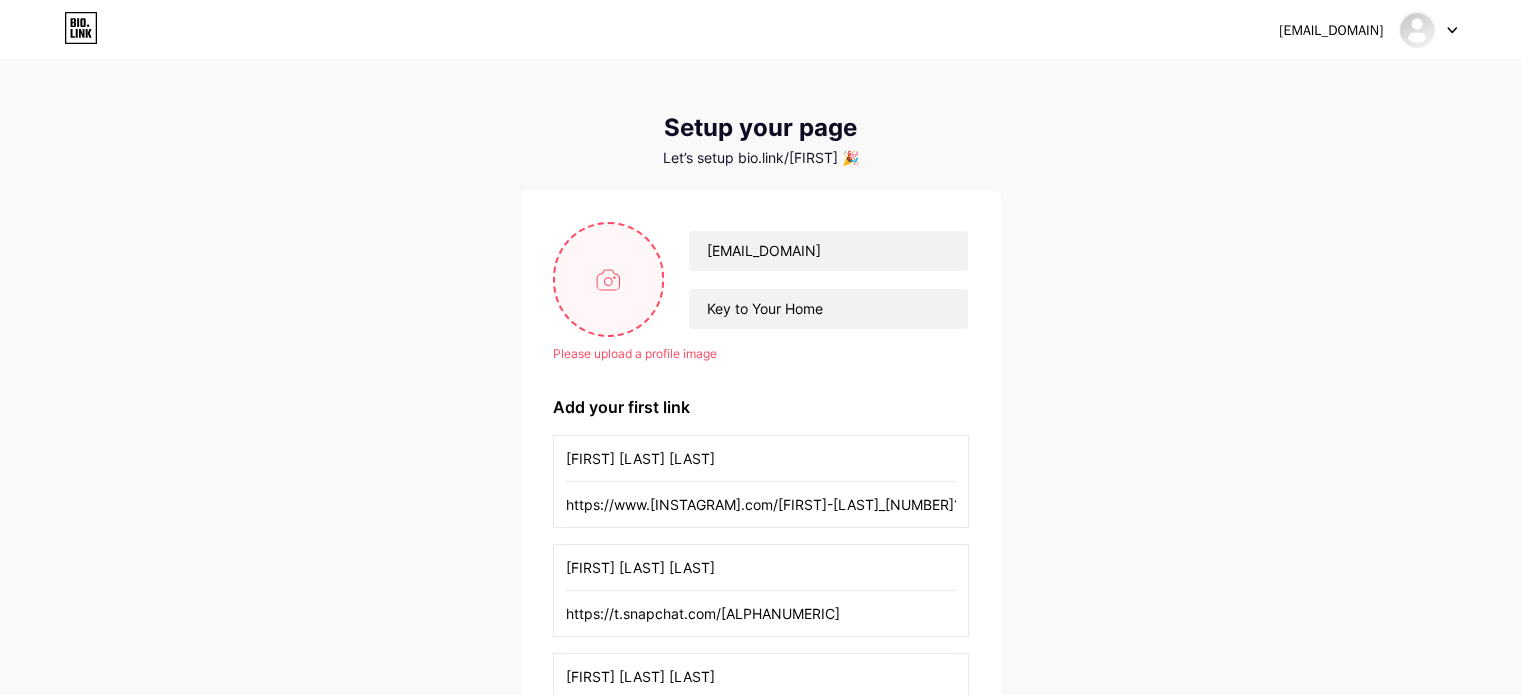 click at bounding box center (609, 279) 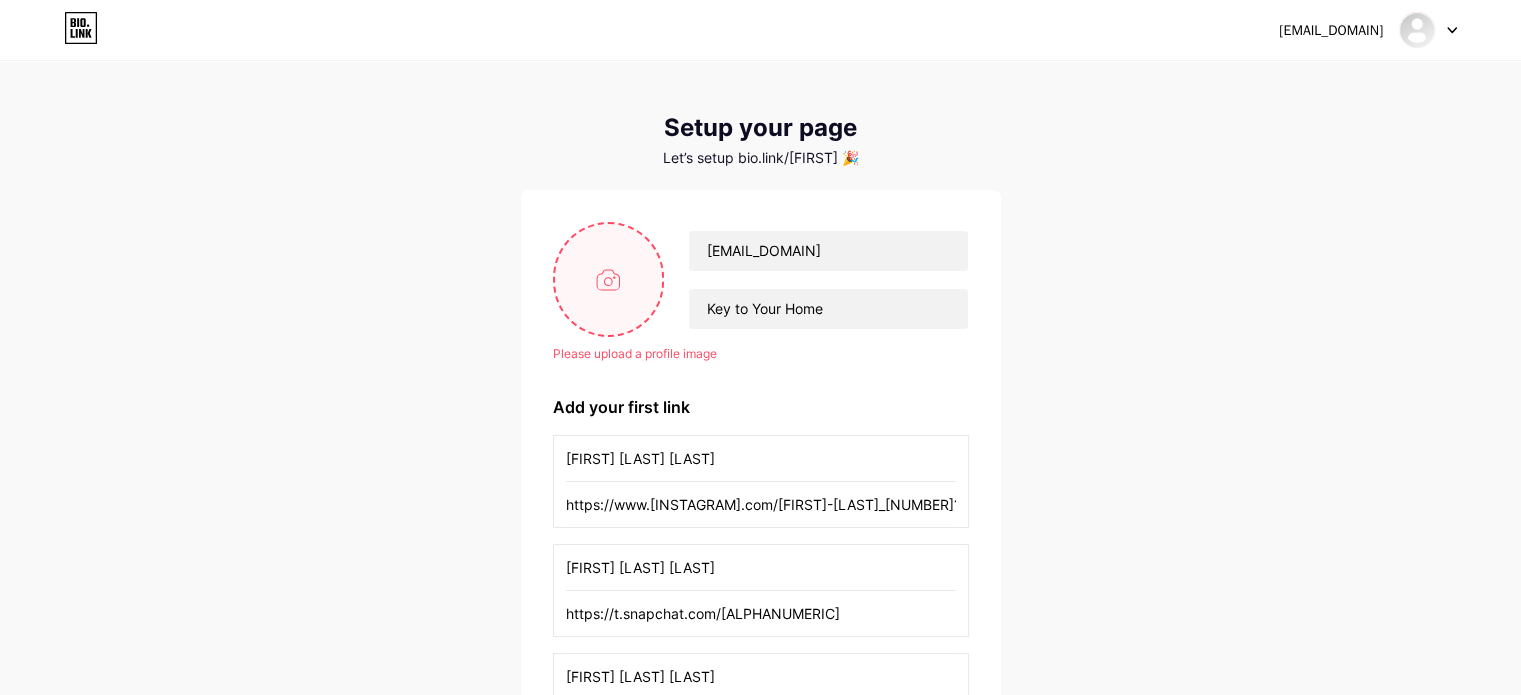 type on "C:\fakepath\WhatsApp Image 2025-08-09 at 1.13.58 PM.jpeg" 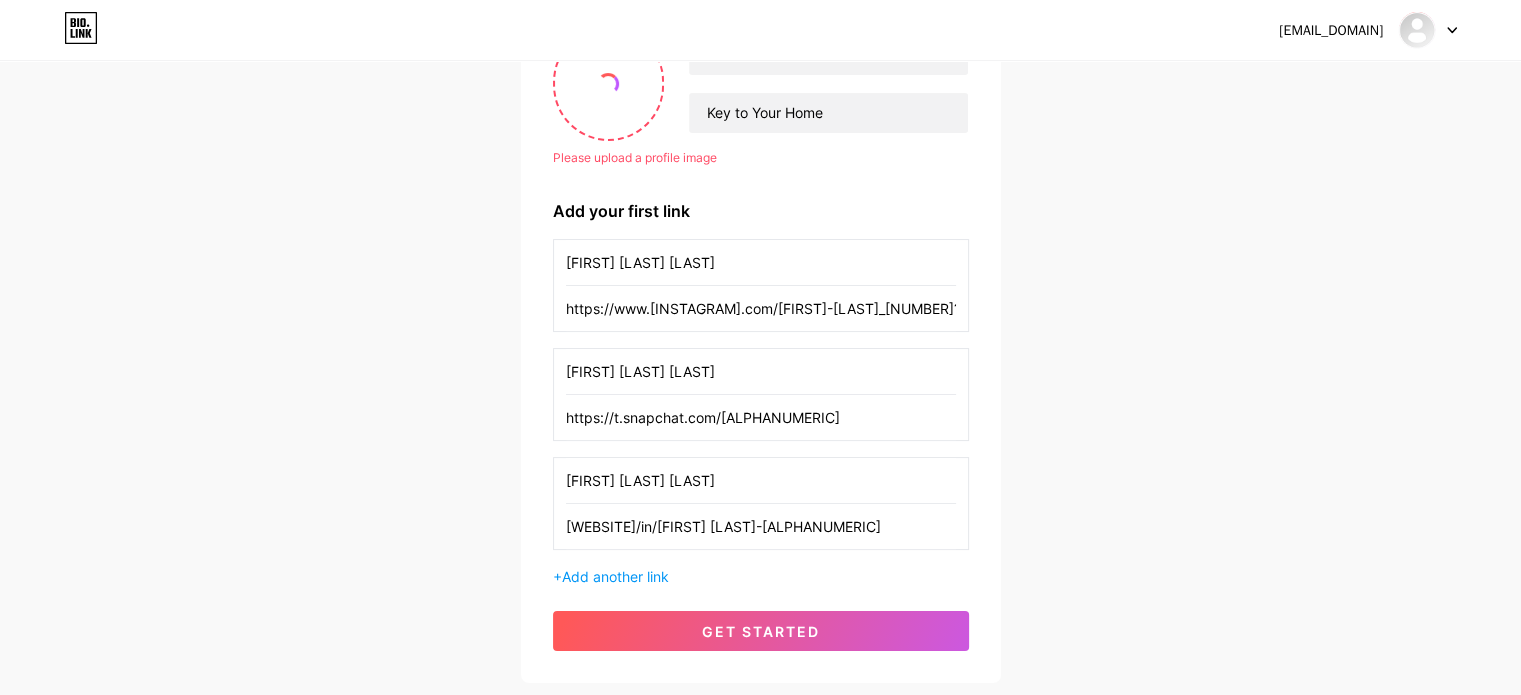 scroll, scrollTop: 214, scrollLeft: 0, axis: vertical 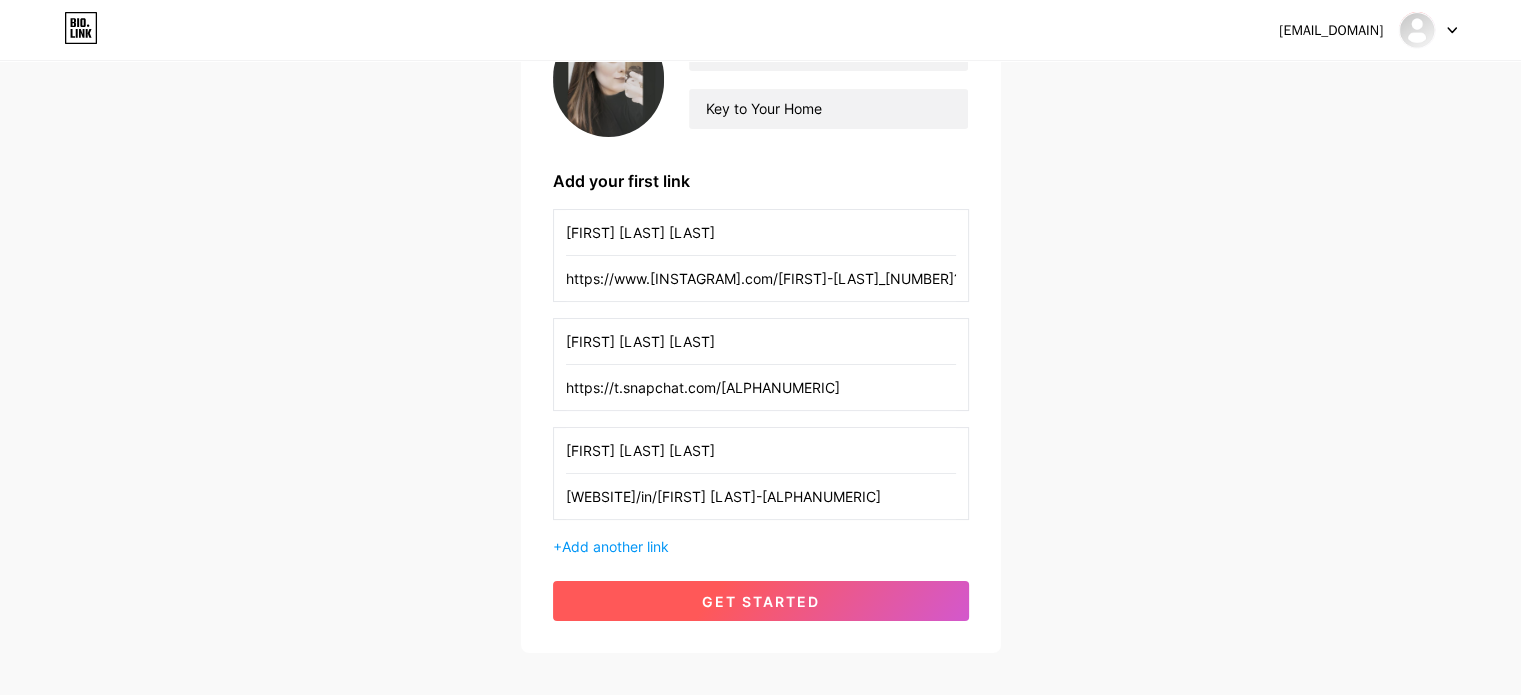 click on "get started" at bounding box center (761, 601) 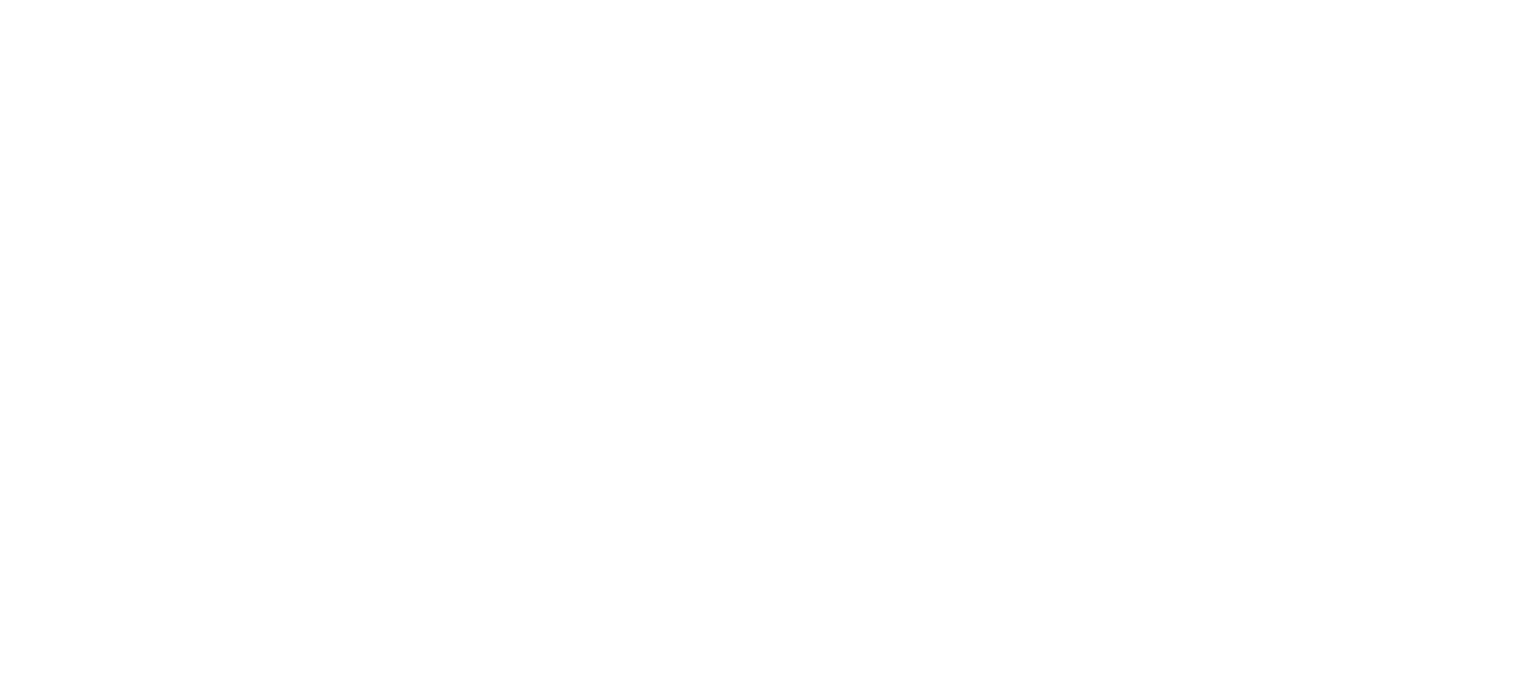 scroll, scrollTop: 0, scrollLeft: 0, axis: both 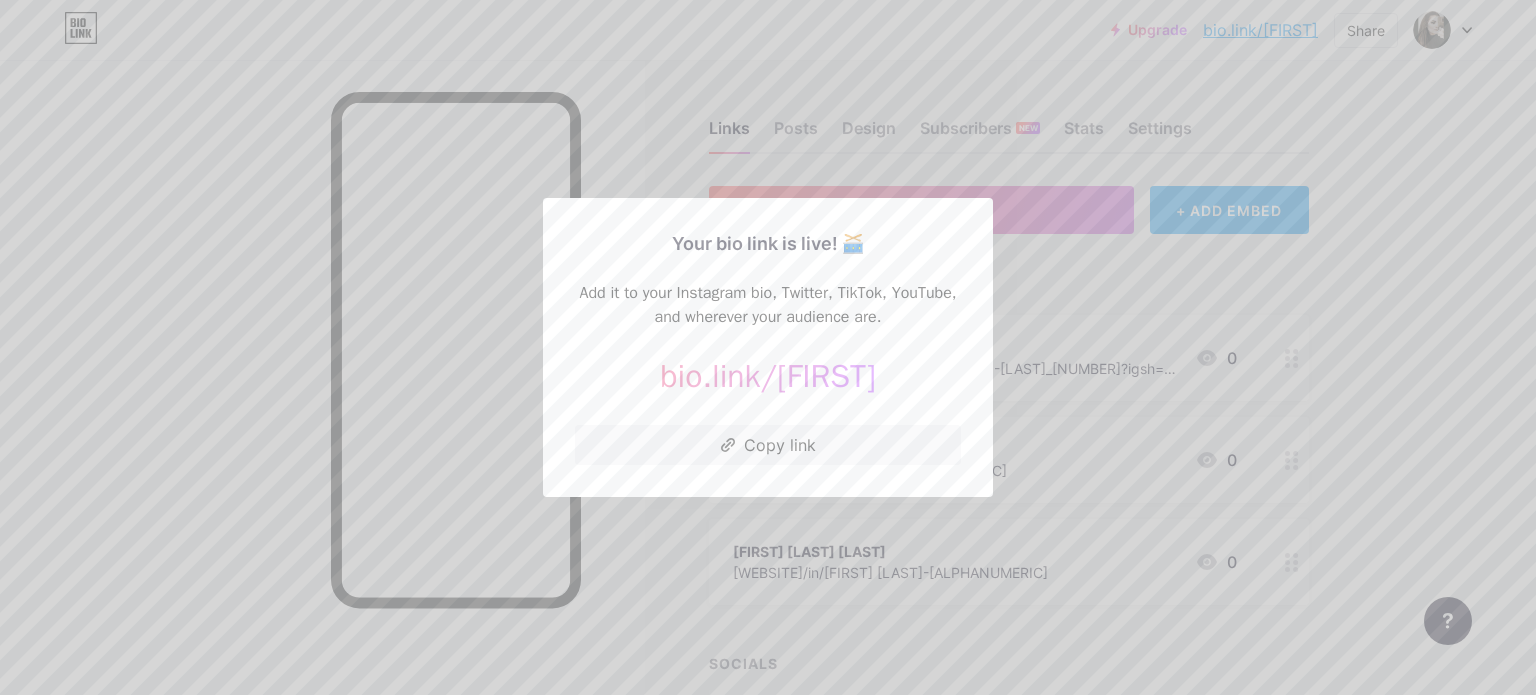 click at bounding box center (768, 347) 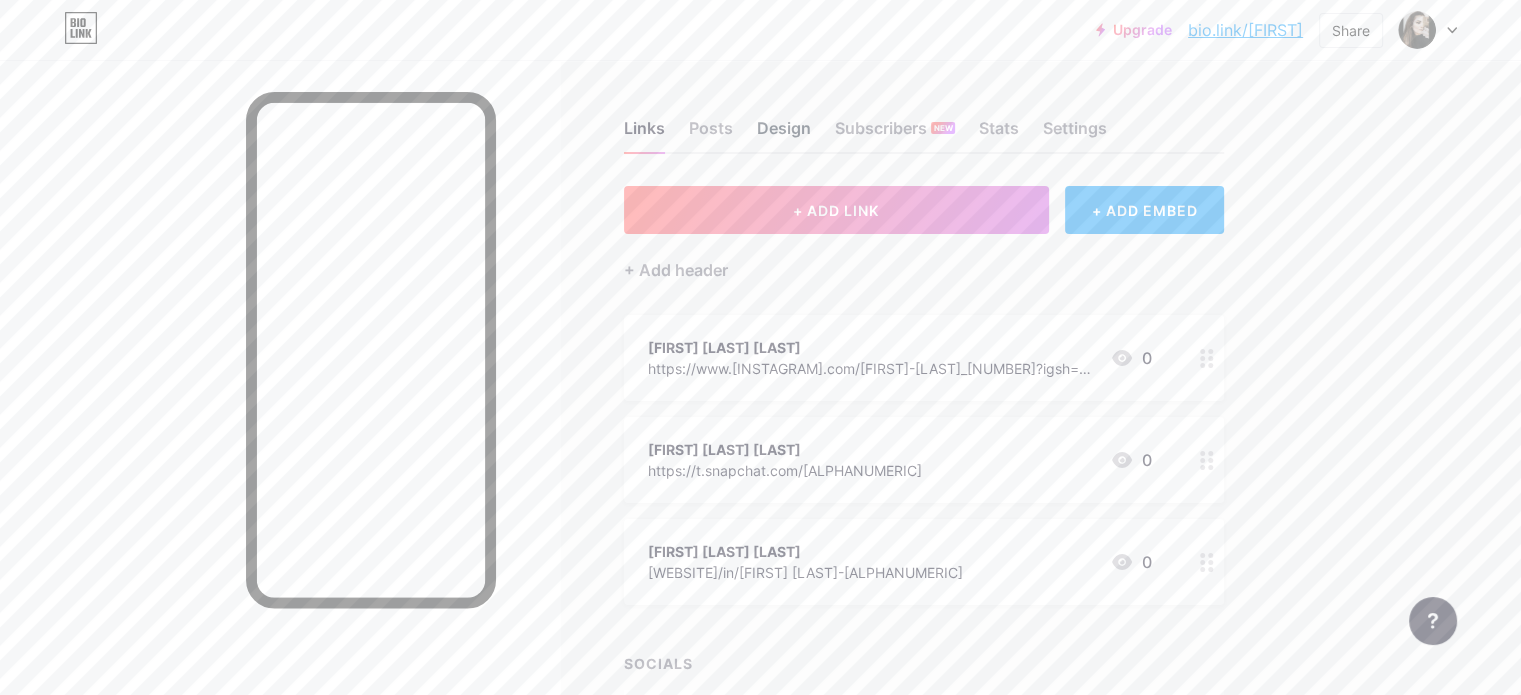 click on "Design" at bounding box center [784, 134] 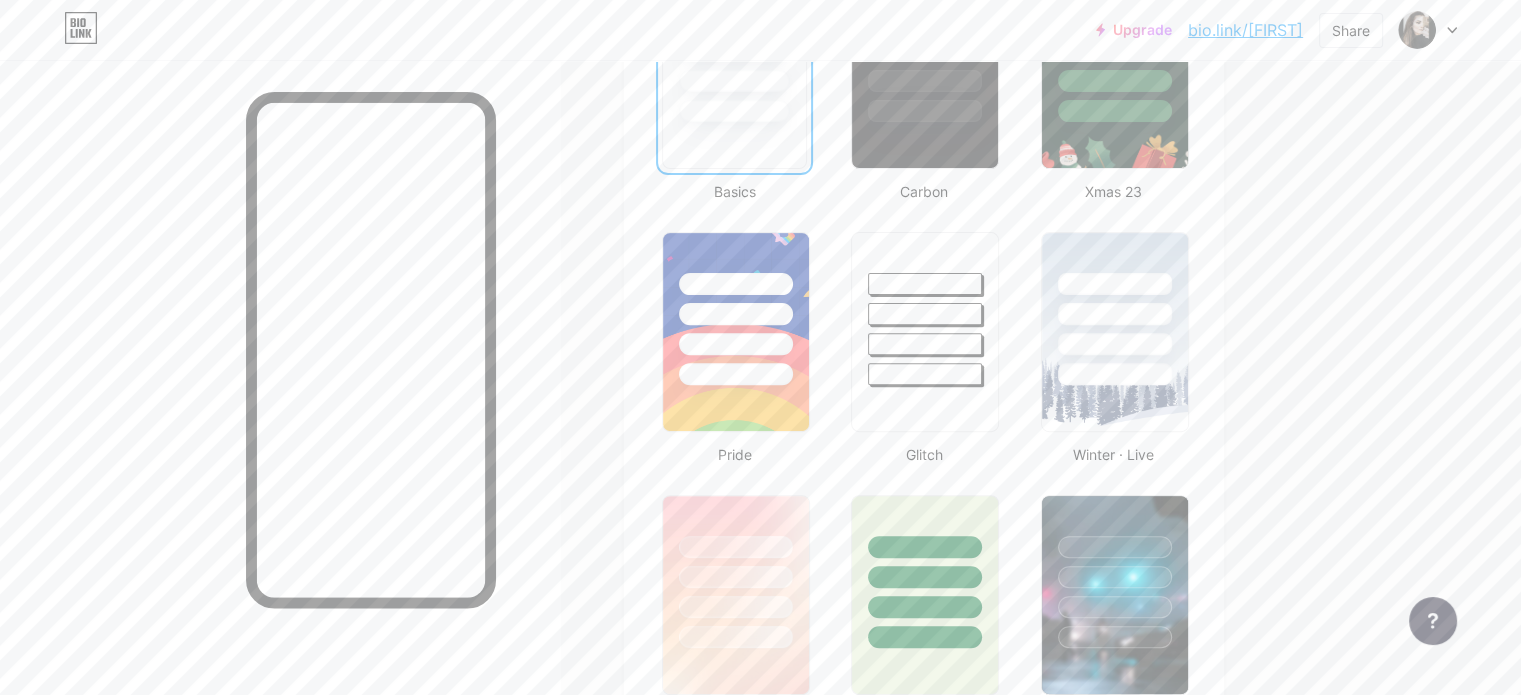 scroll, scrollTop: 800, scrollLeft: 0, axis: vertical 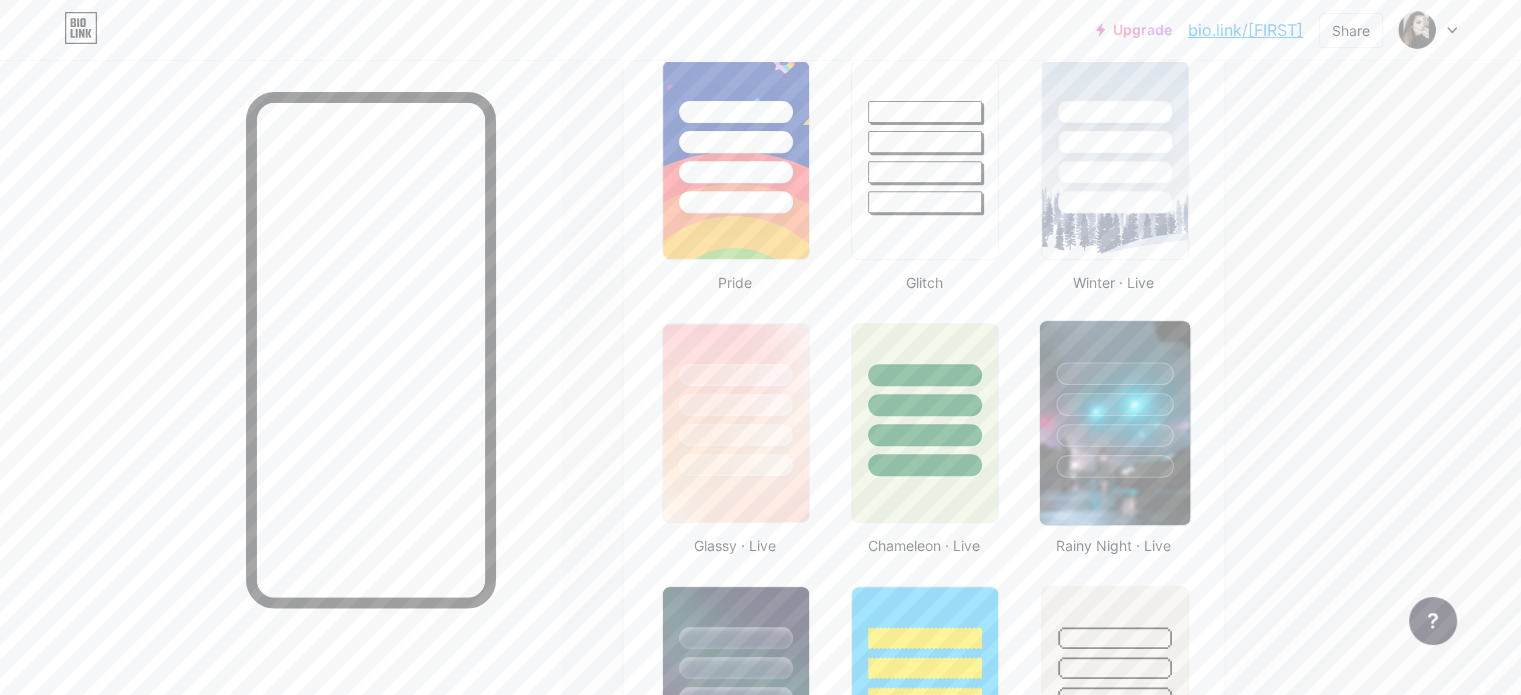 click at bounding box center (1114, 435) 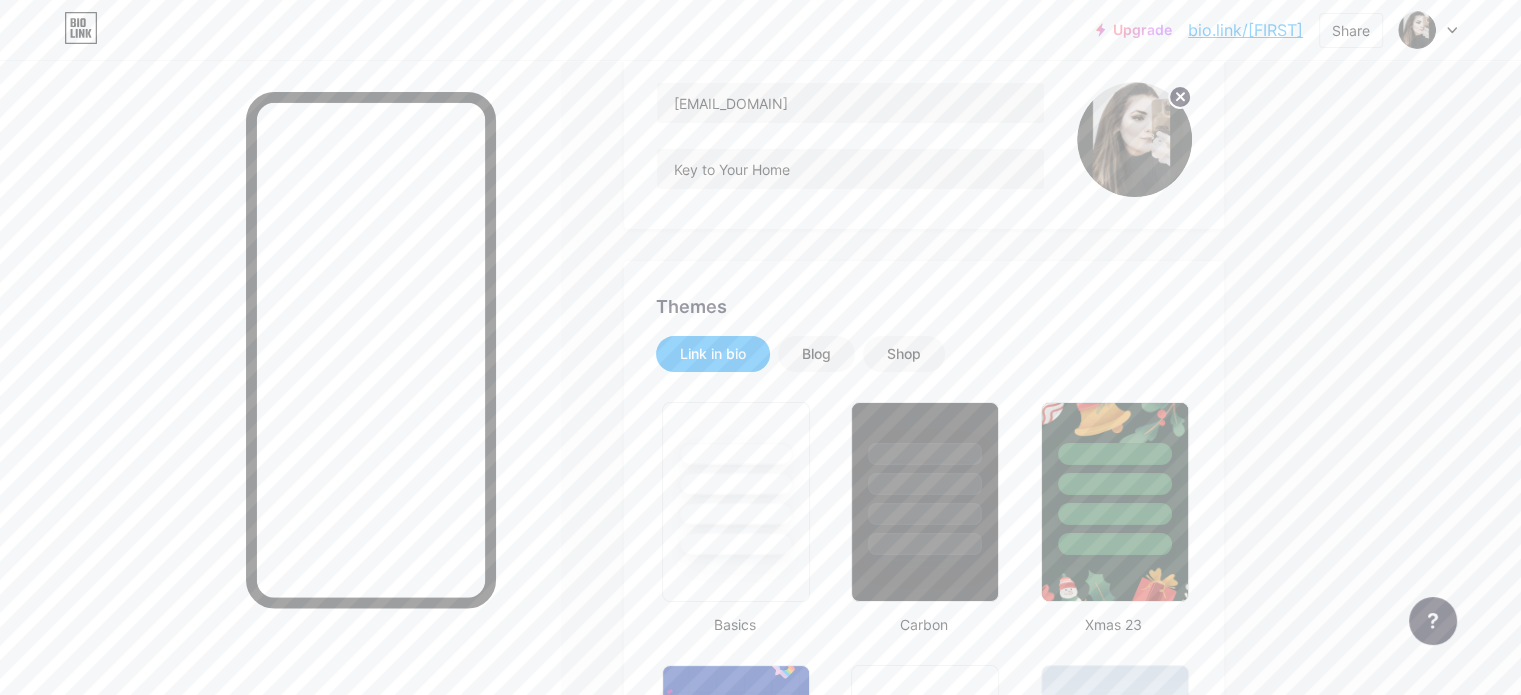 scroll, scrollTop: 0, scrollLeft: 0, axis: both 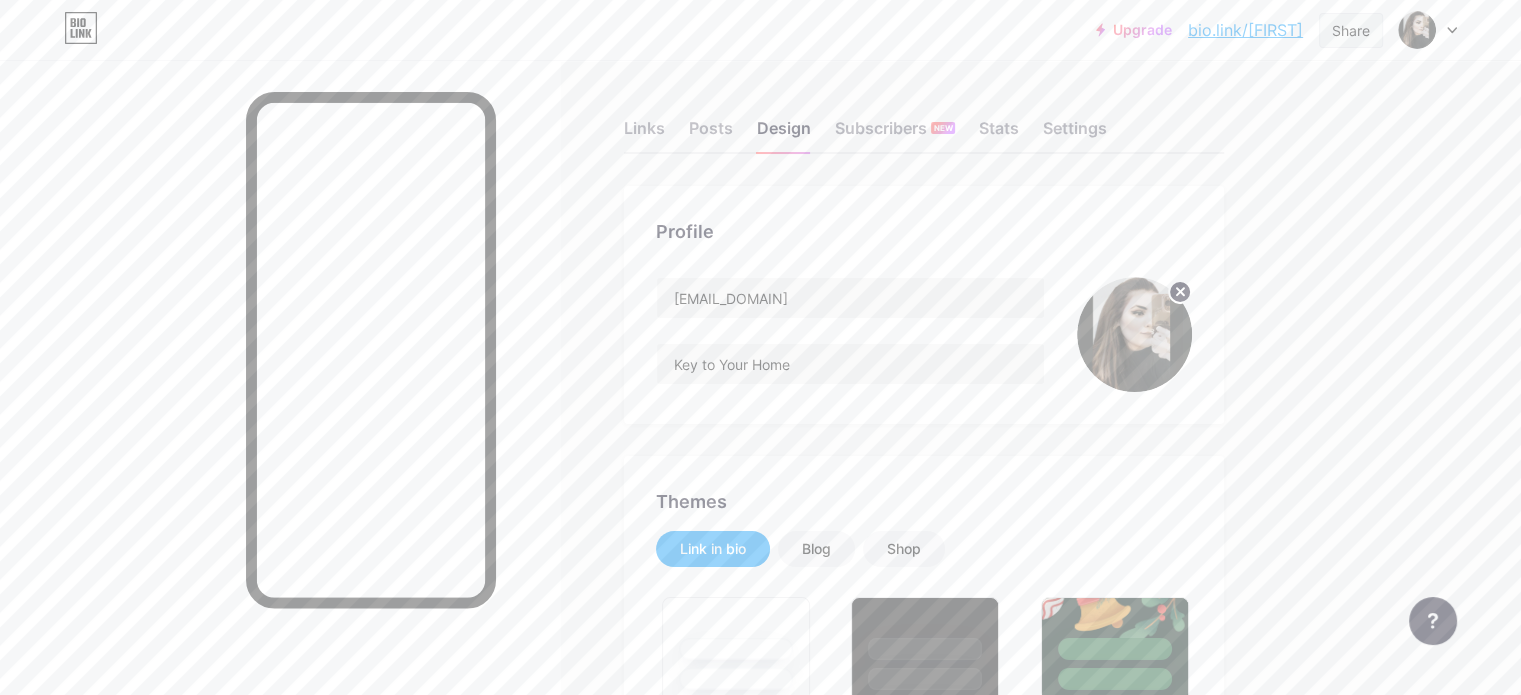 click on "Share" at bounding box center [1351, 30] 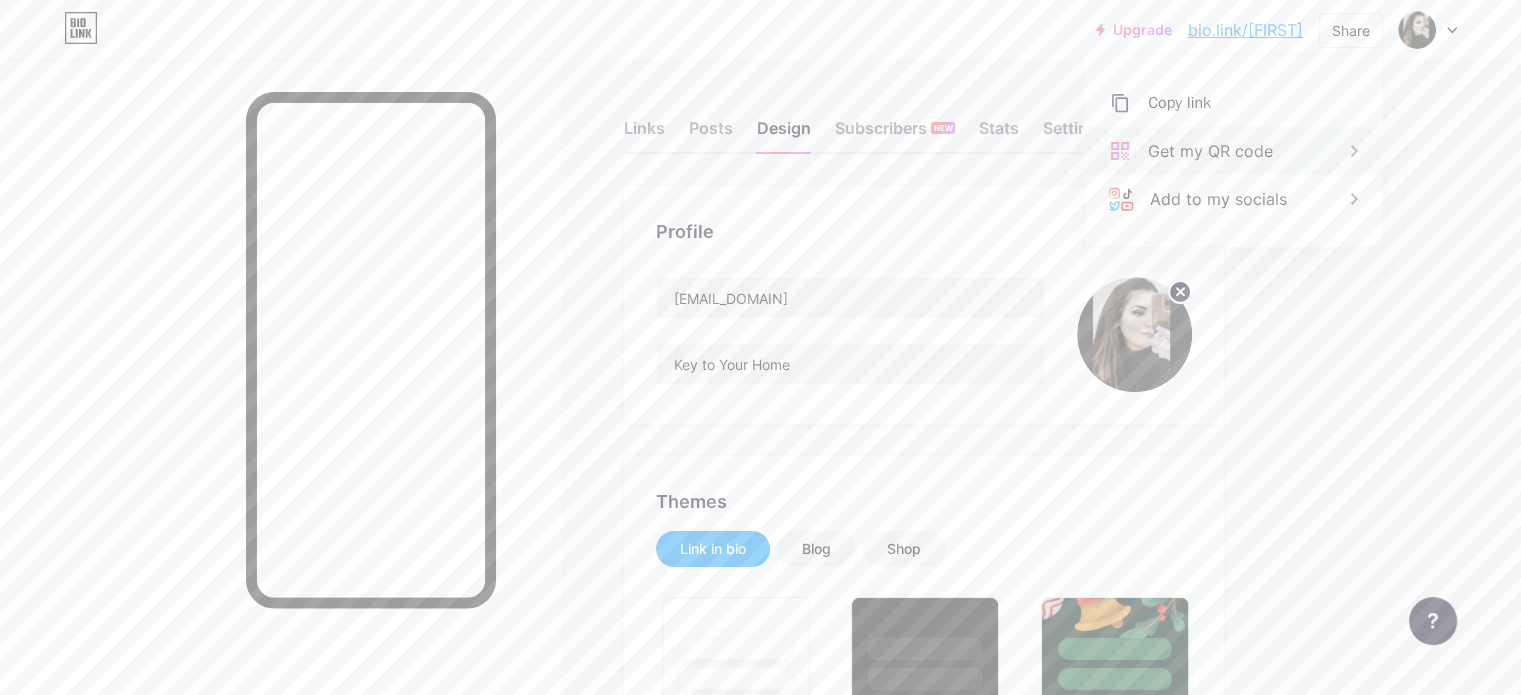 click on "Get my QR code" at bounding box center (1233, 151) 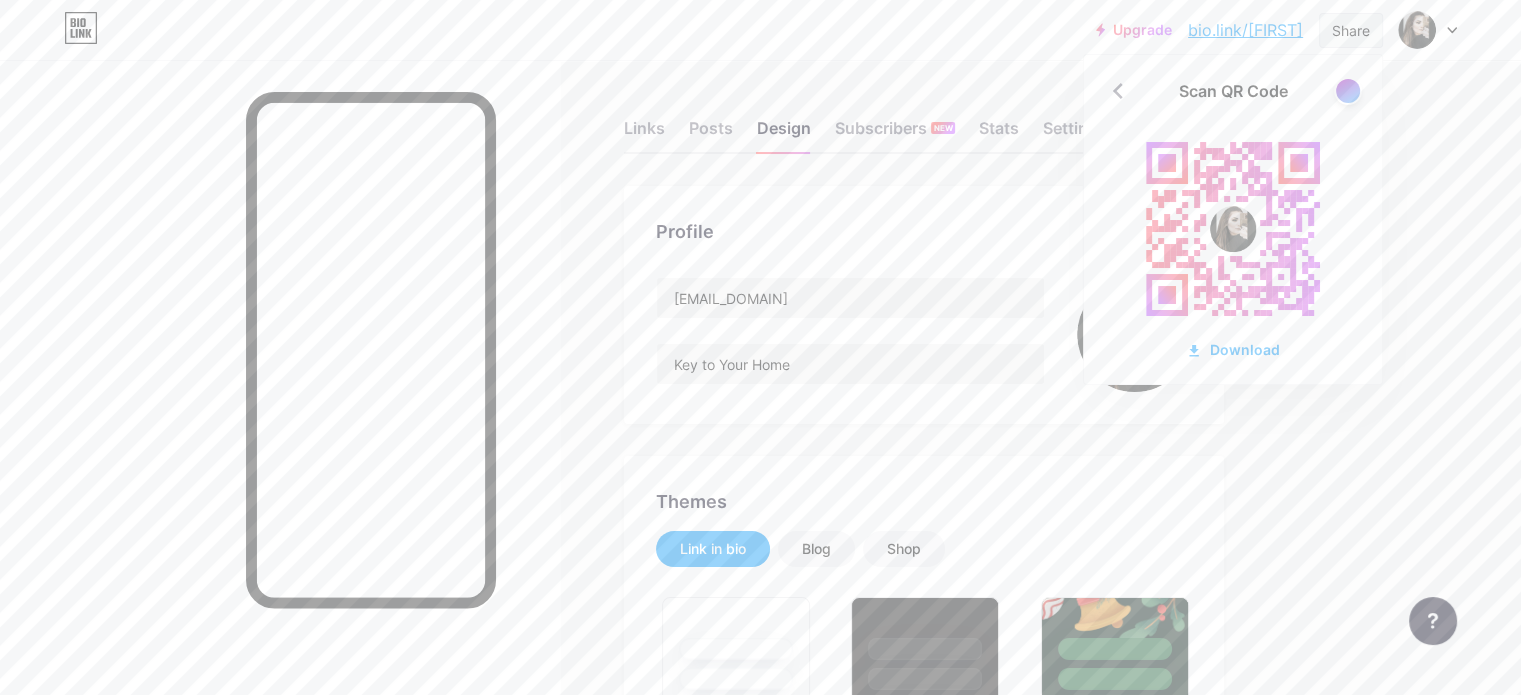 click on "Share" at bounding box center [1351, 30] 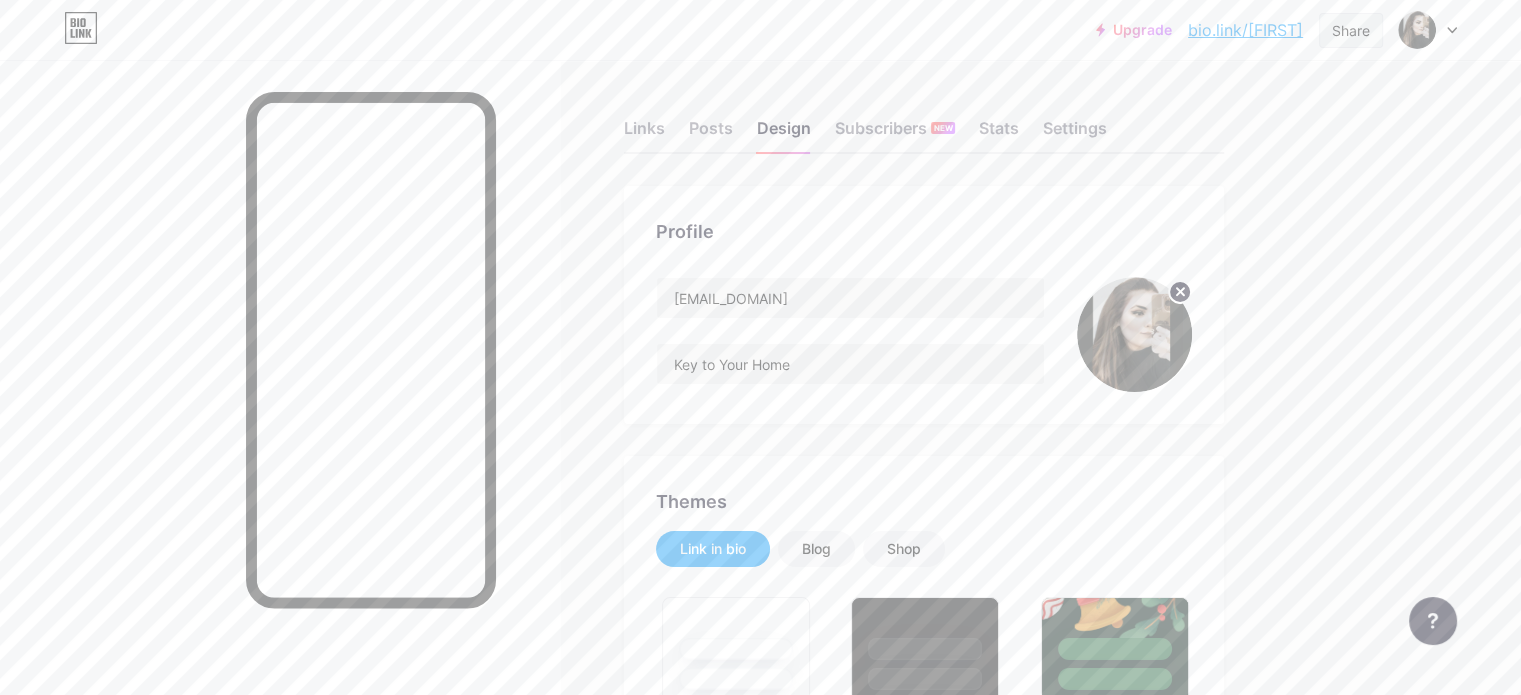 click on "Share" at bounding box center [1351, 30] 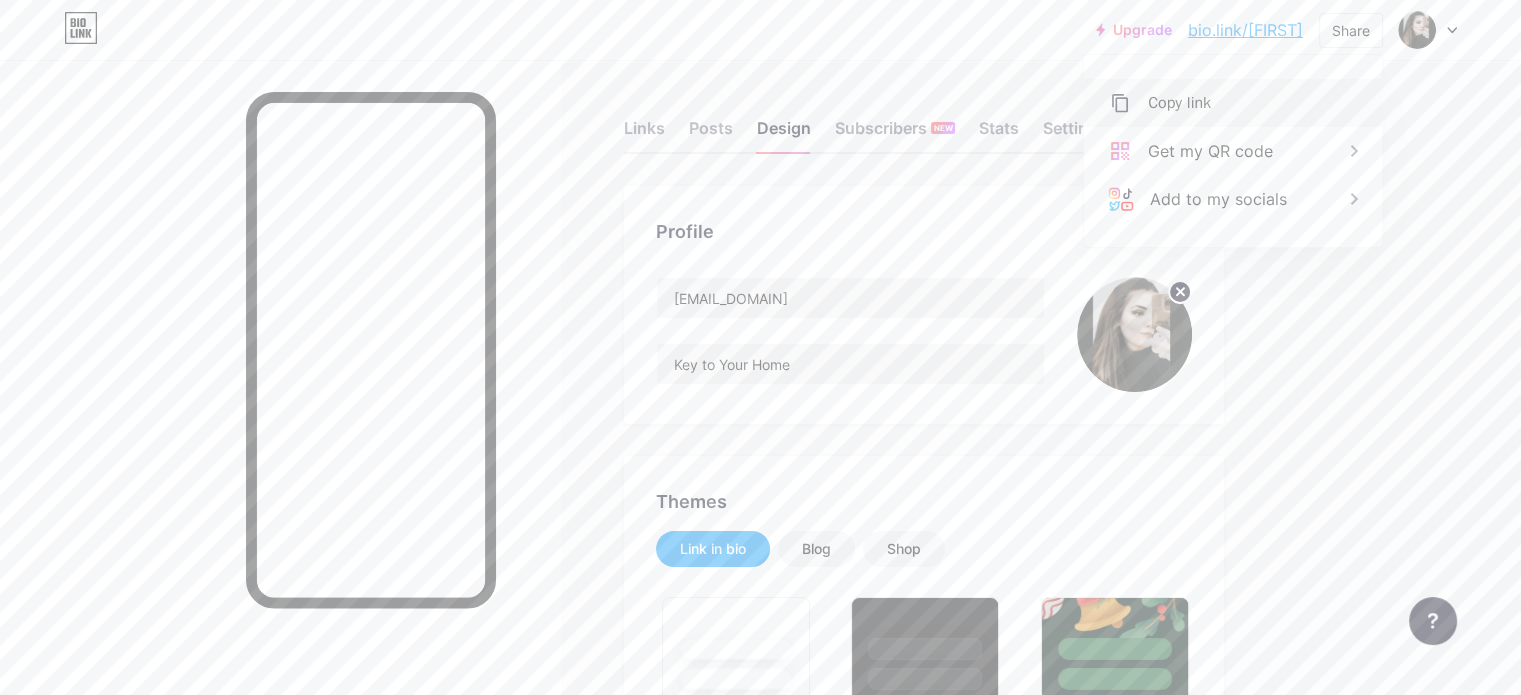 click on "Copy link" at bounding box center [1179, 103] 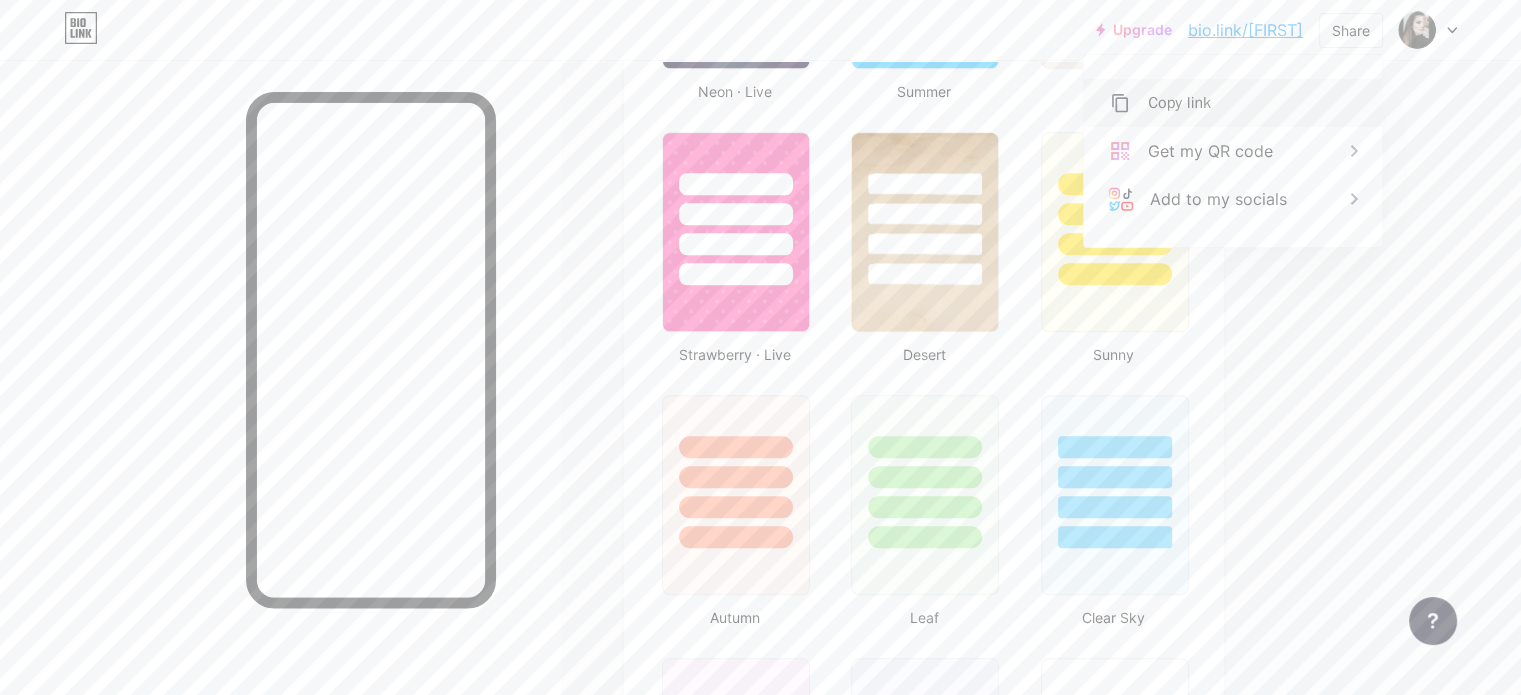 scroll, scrollTop: 1100, scrollLeft: 0, axis: vertical 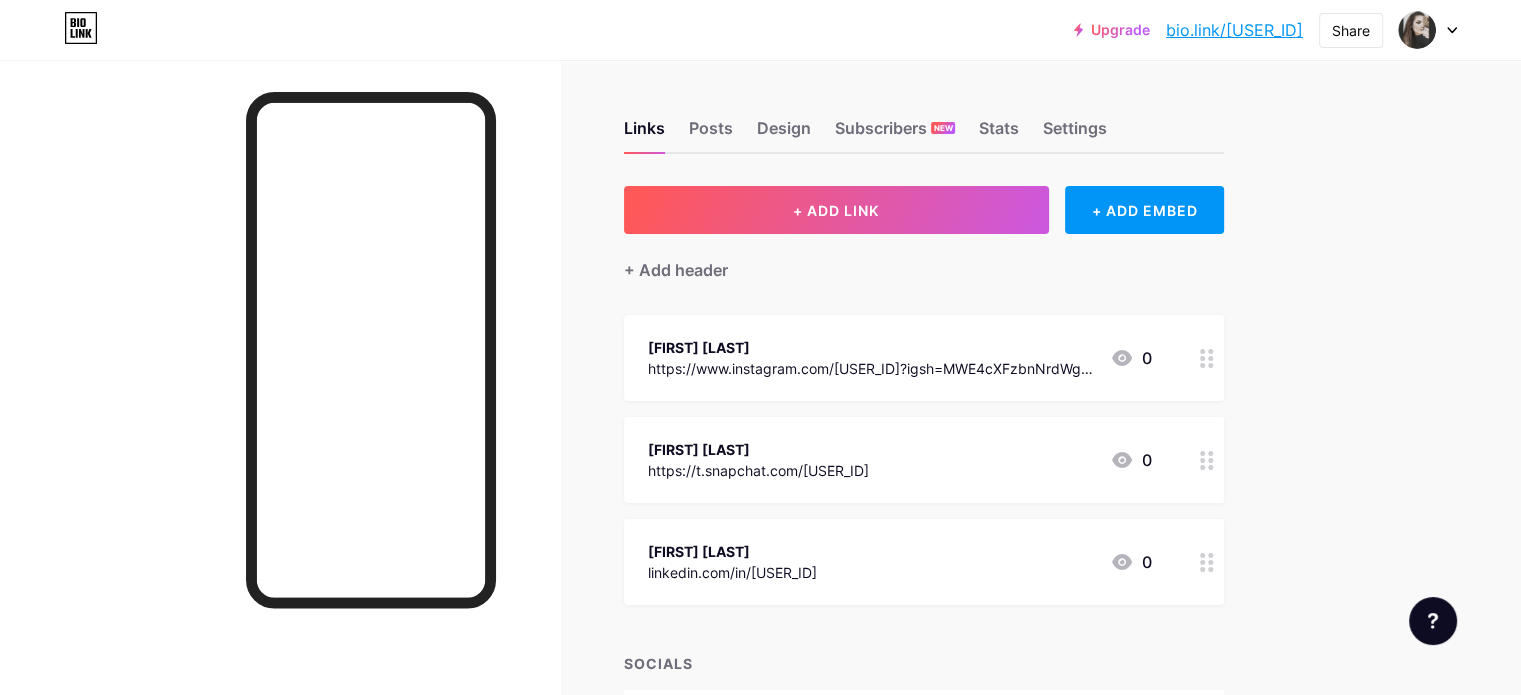 click 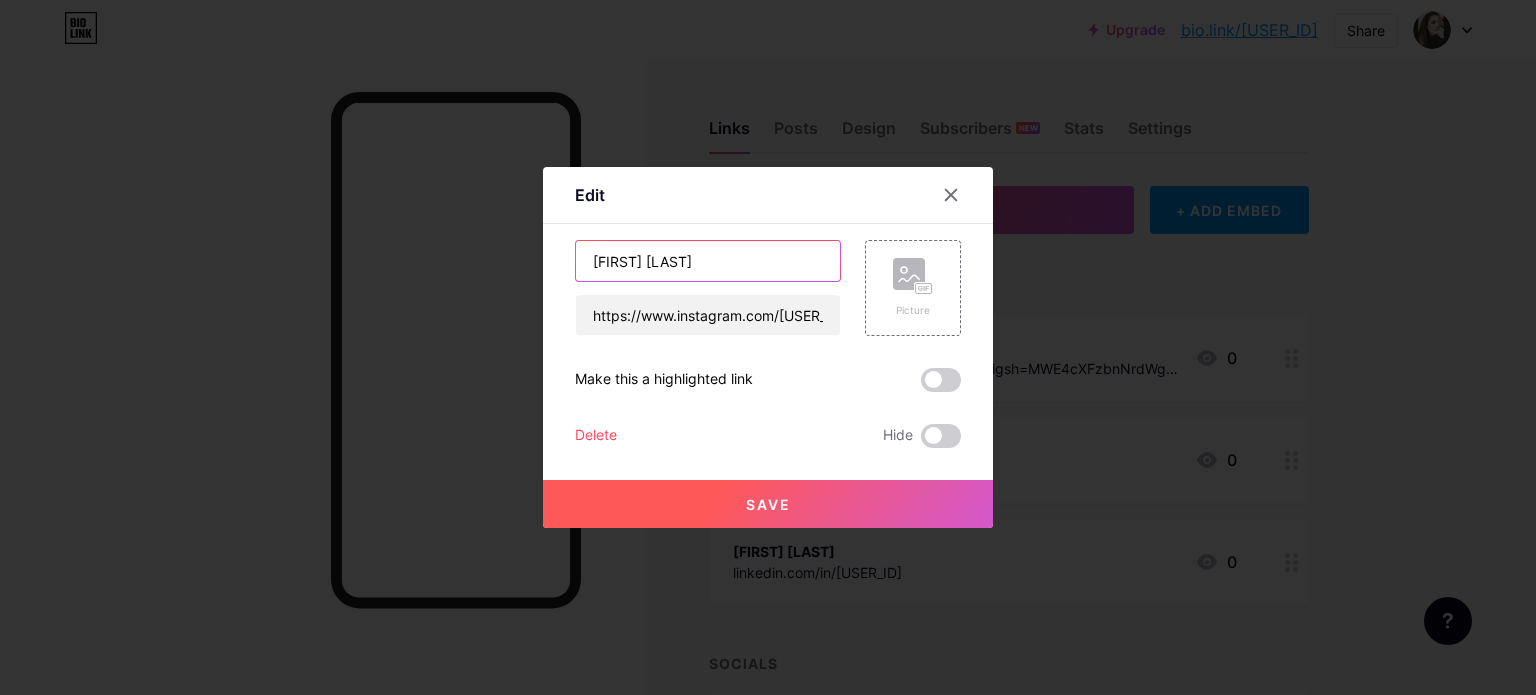 drag, startPoint x: 692, startPoint y: 260, endPoint x: 538, endPoint y: 284, distance: 155.85892 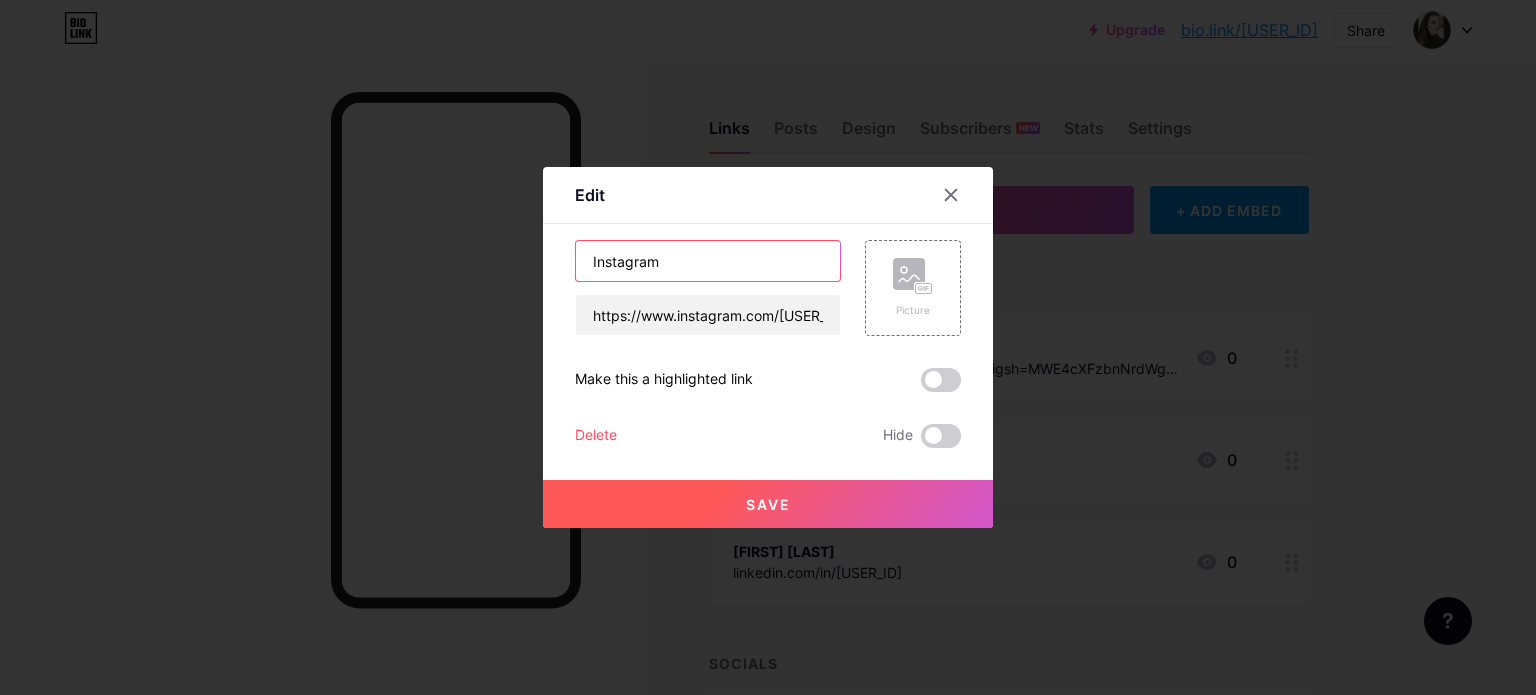 type on "Instagram" 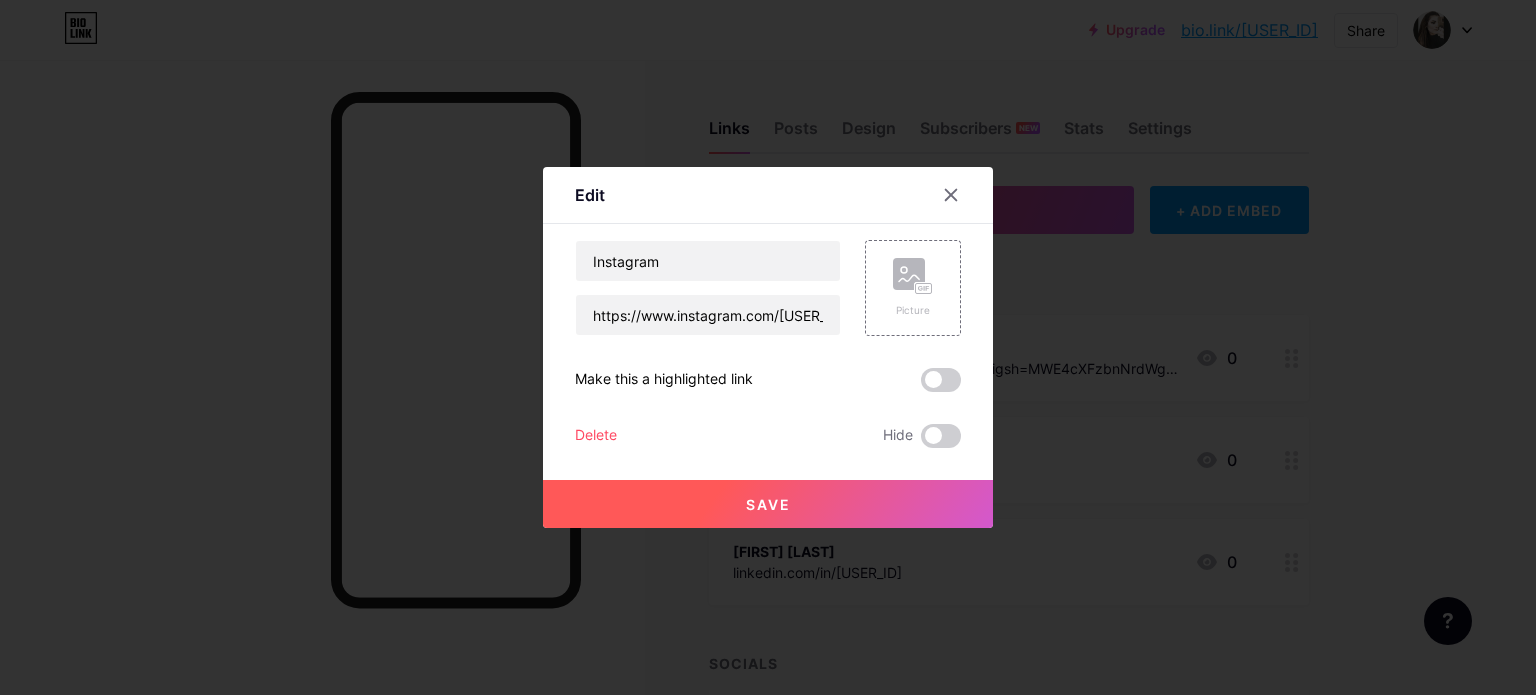 click on "Save" at bounding box center [768, 504] 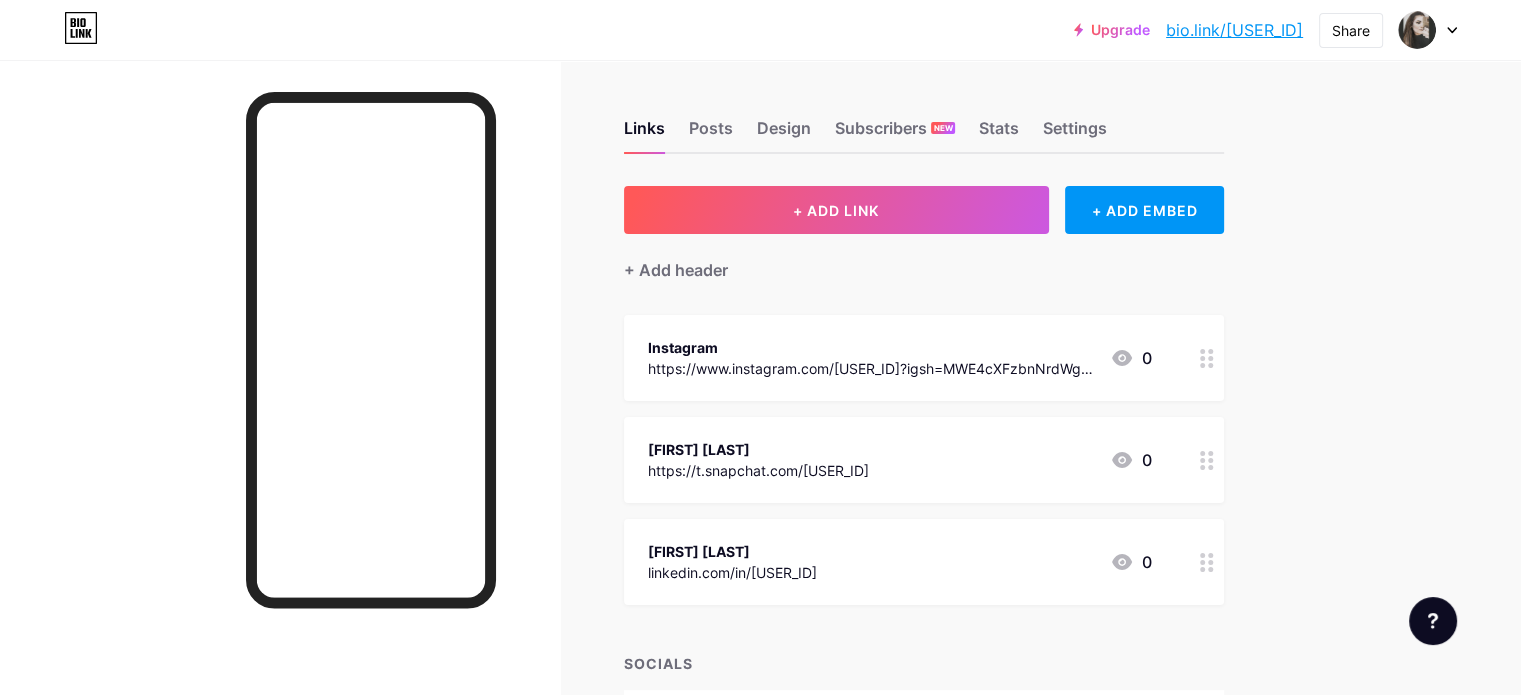 click 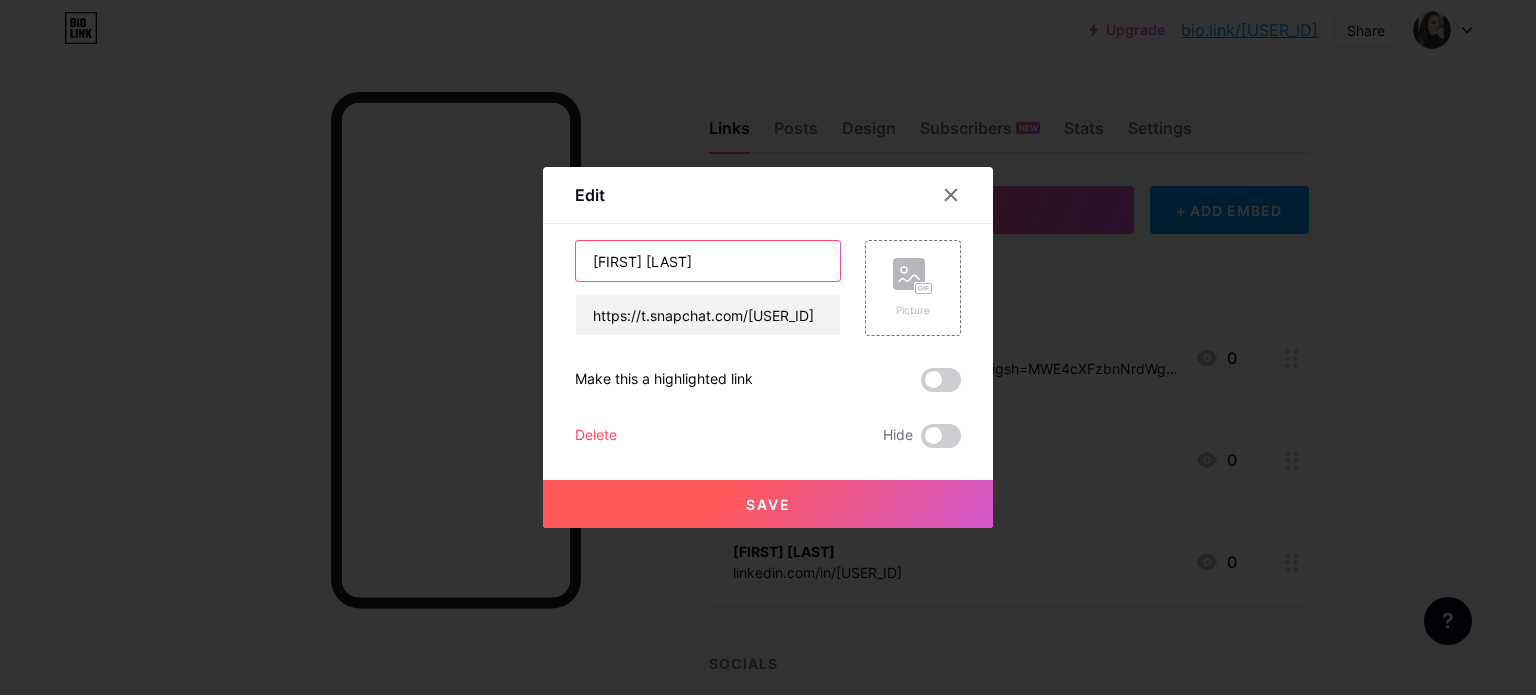 drag, startPoint x: 704, startPoint y: 246, endPoint x: 416, endPoint y: 252, distance: 288.0625 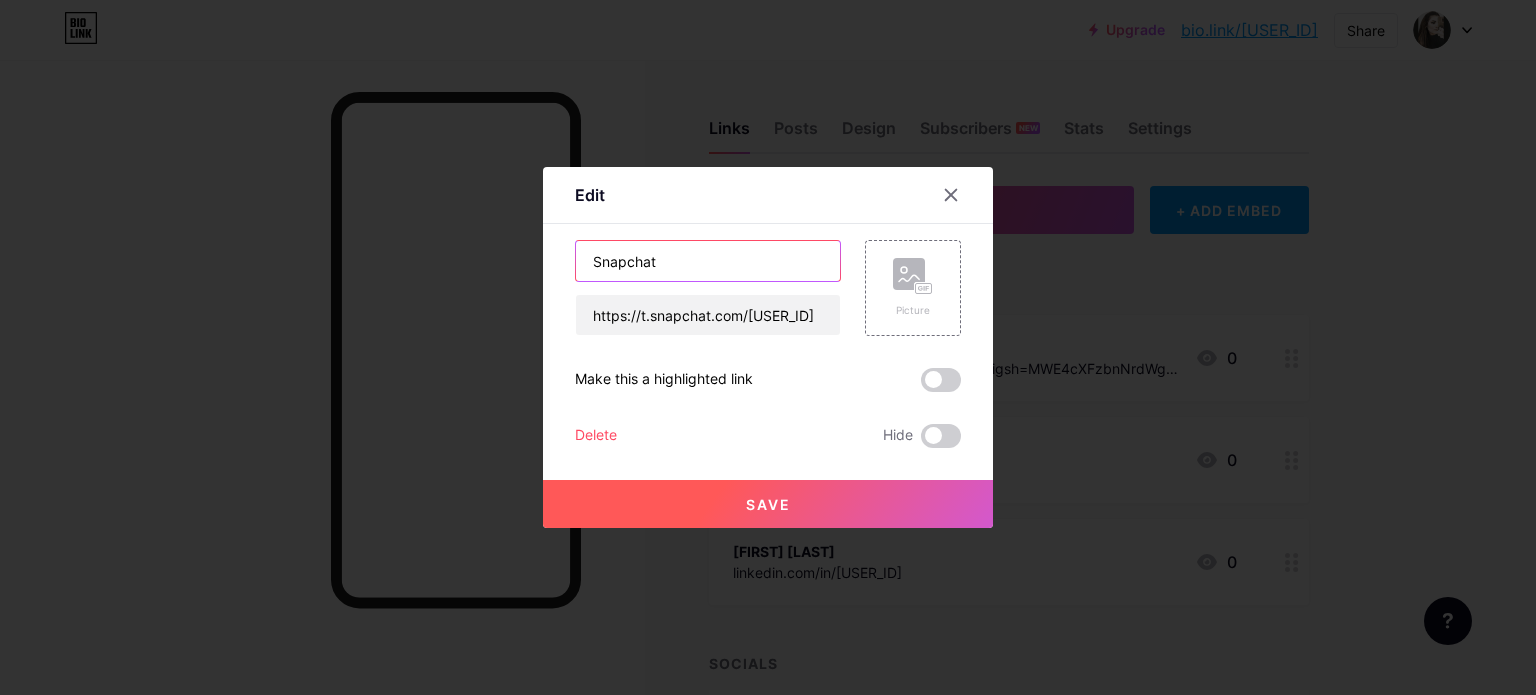 type on "Snapchat" 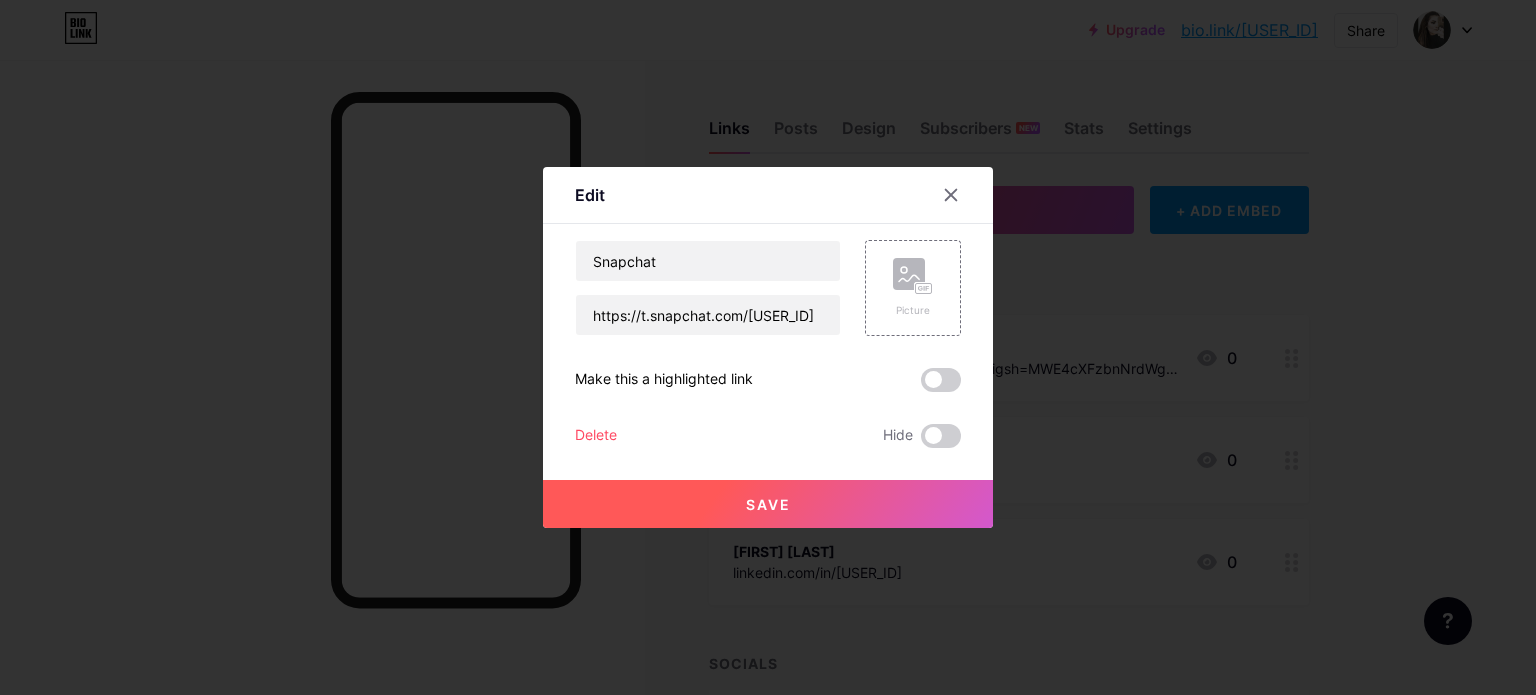 click on "Save" at bounding box center (768, 504) 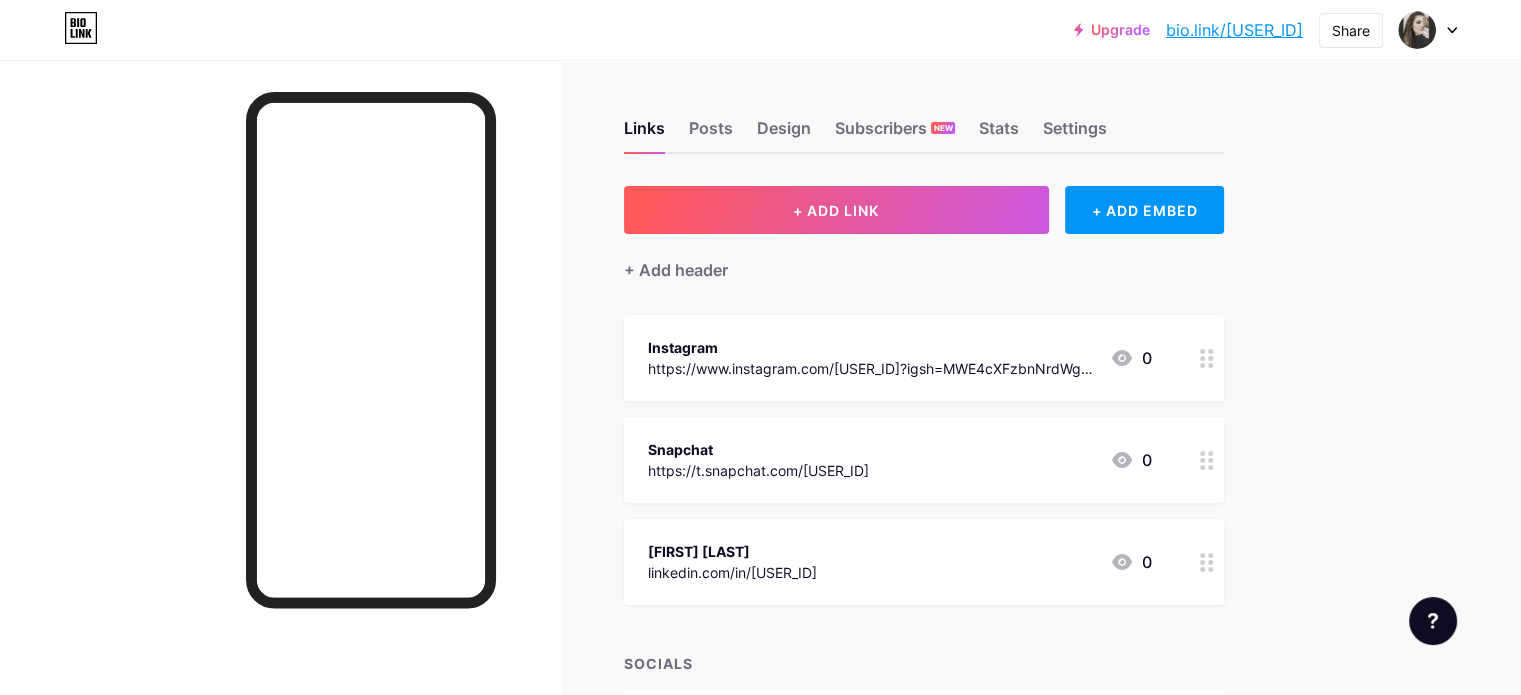 click 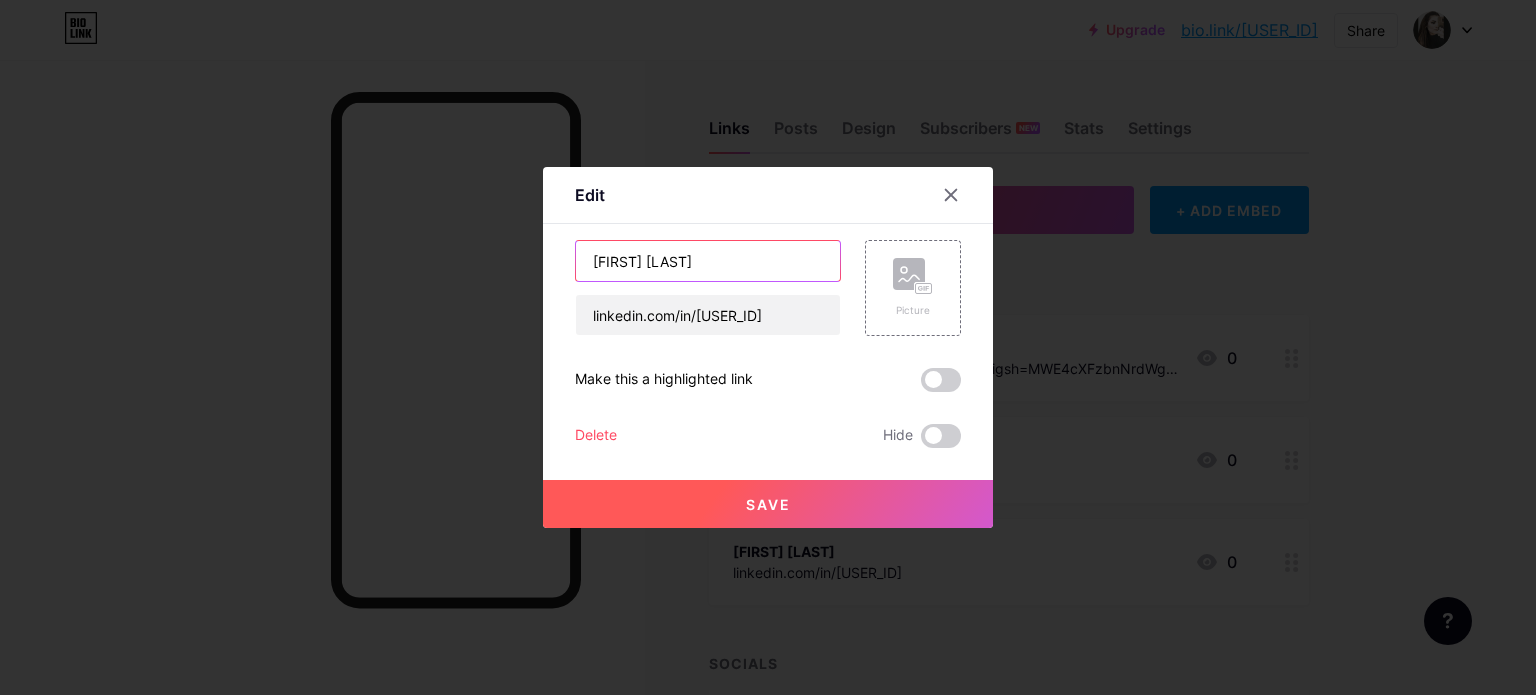 drag, startPoint x: 451, startPoint y: 283, endPoint x: 339, endPoint y: 289, distance: 112.1606 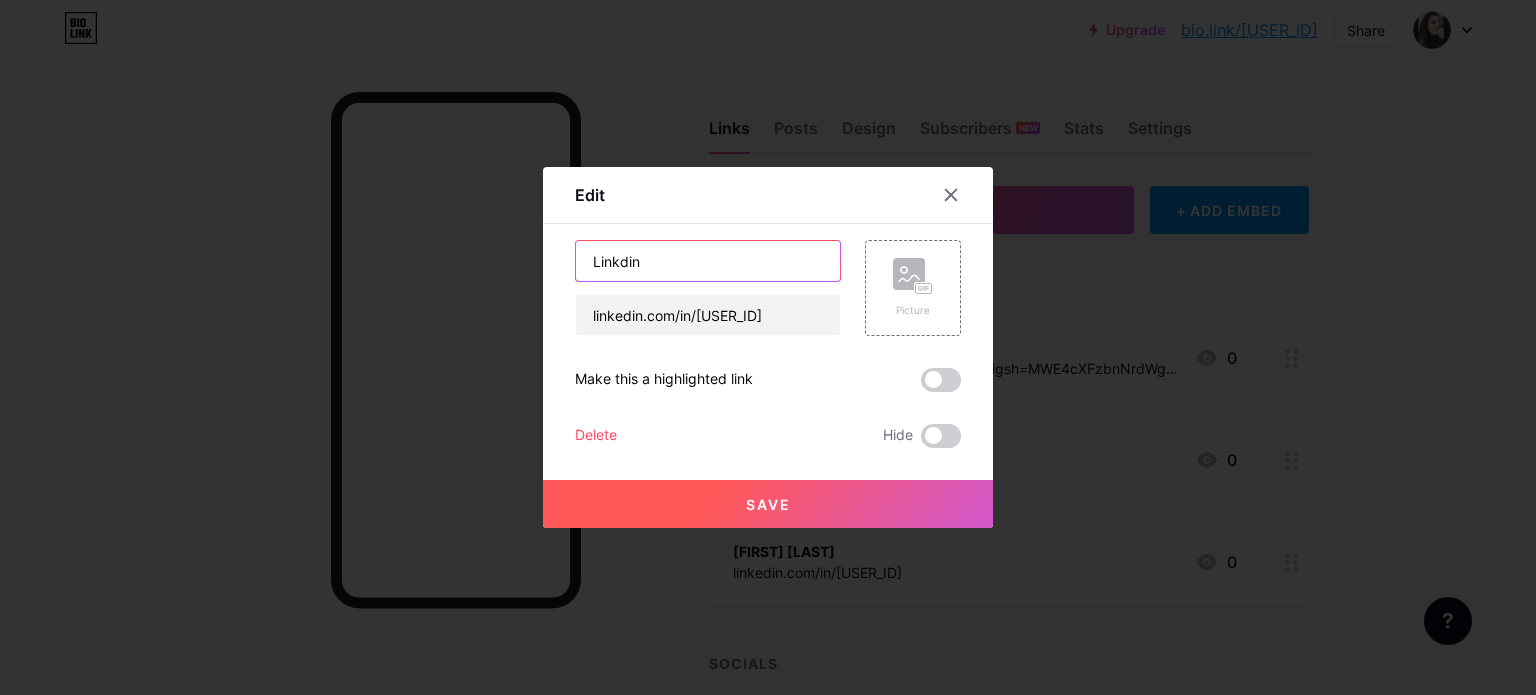 type on "Linkdin" 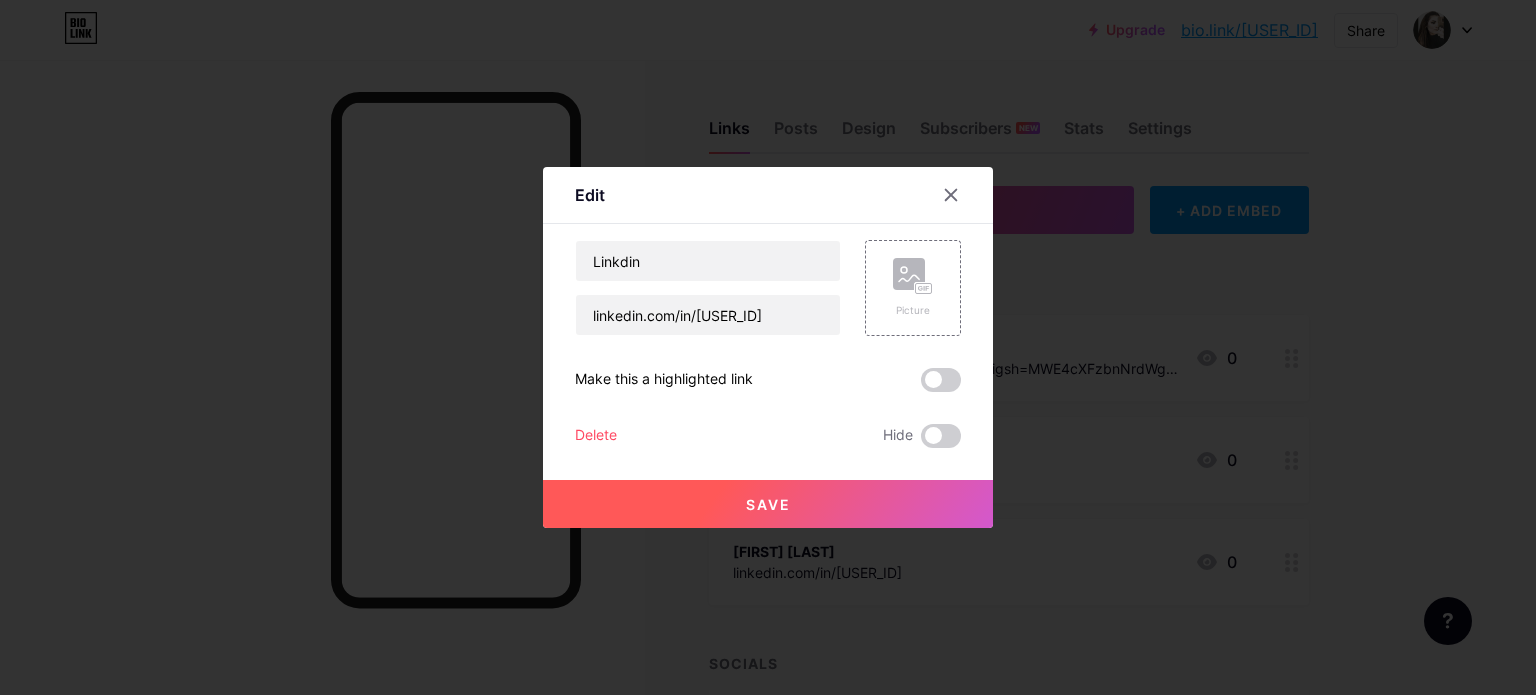 click on "Save" at bounding box center (768, 504) 